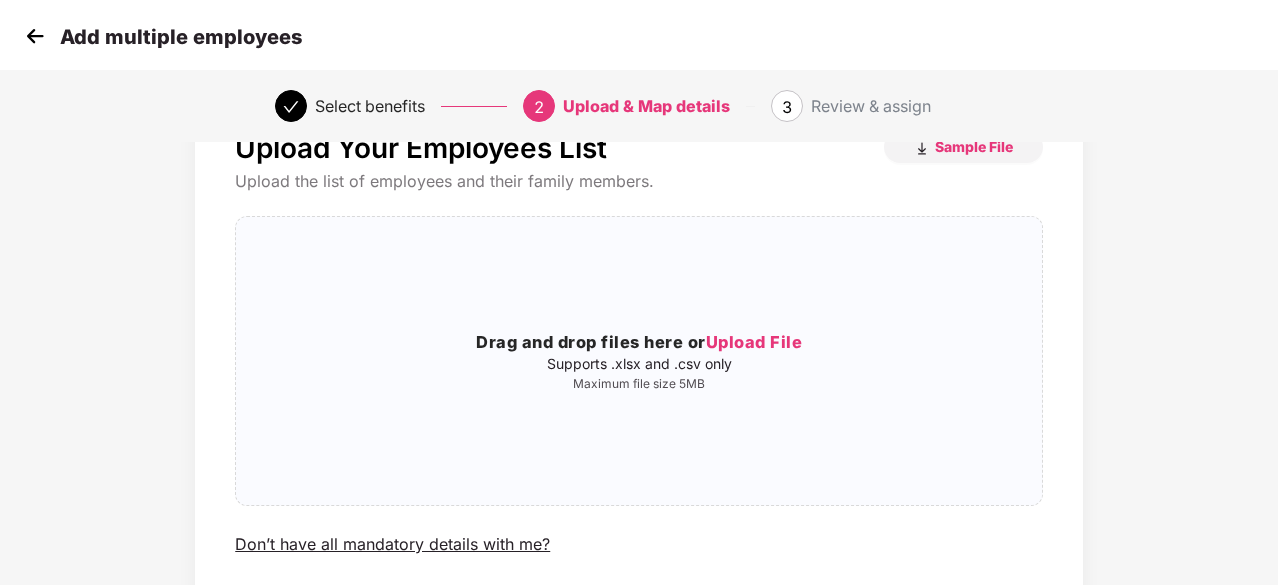 scroll, scrollTop: 0, scrollLeft: 0, axis: both 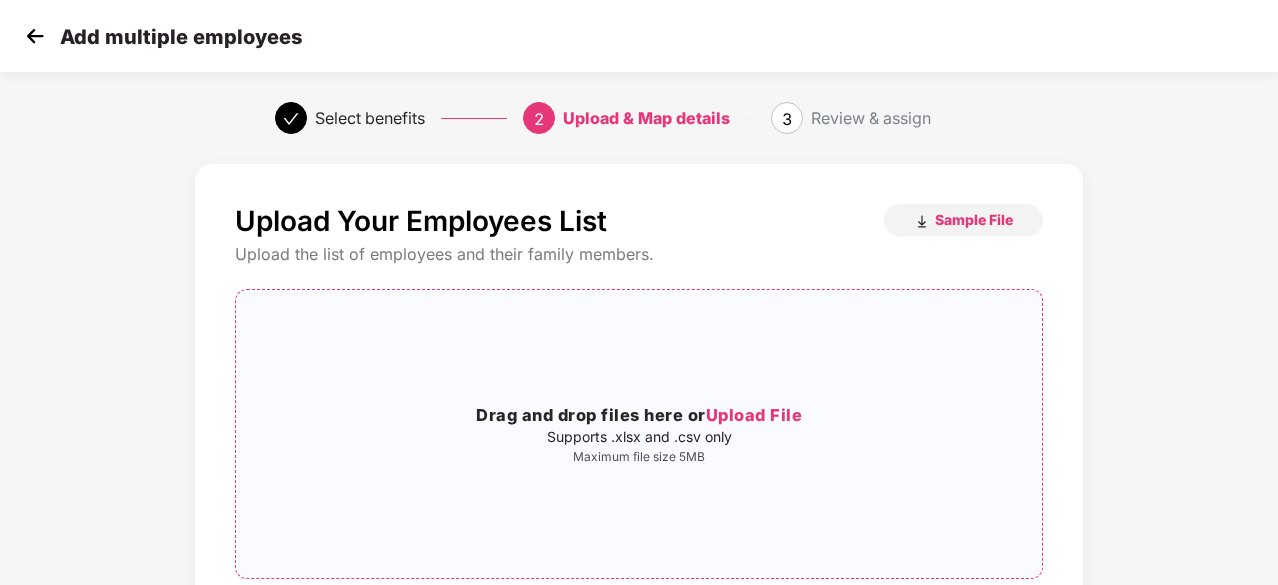 click on "Upload File" at bounding box center [754, 415] 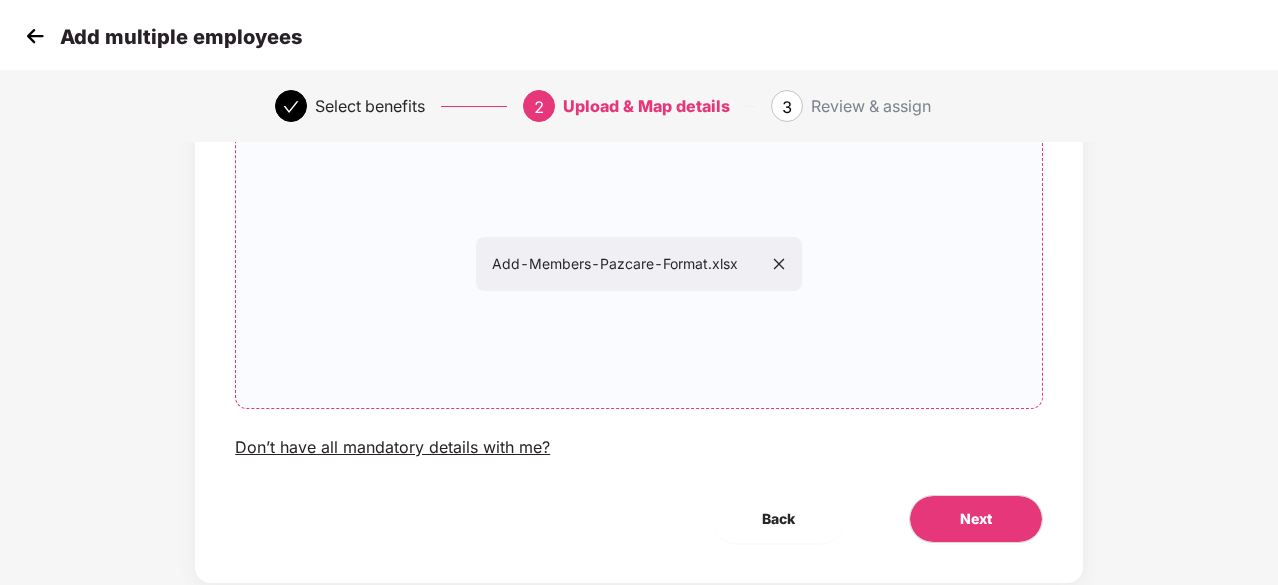 scroll, scrollTop: 218, scrollLeft: 0, axis: vertical 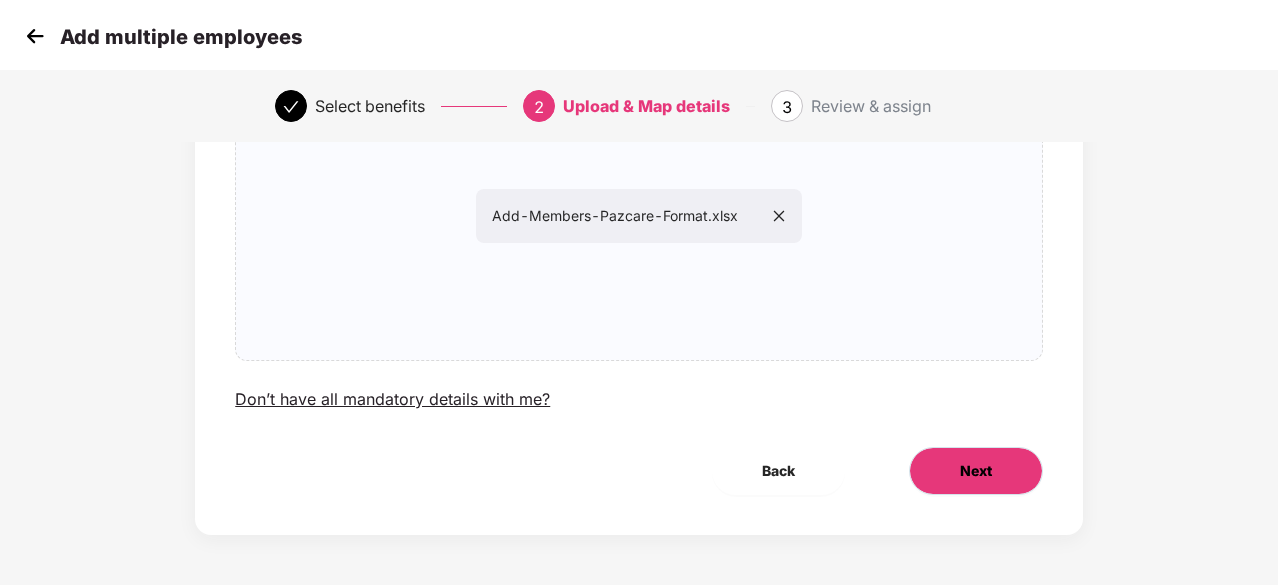 click on "Next" at bounding box center (976, 471) 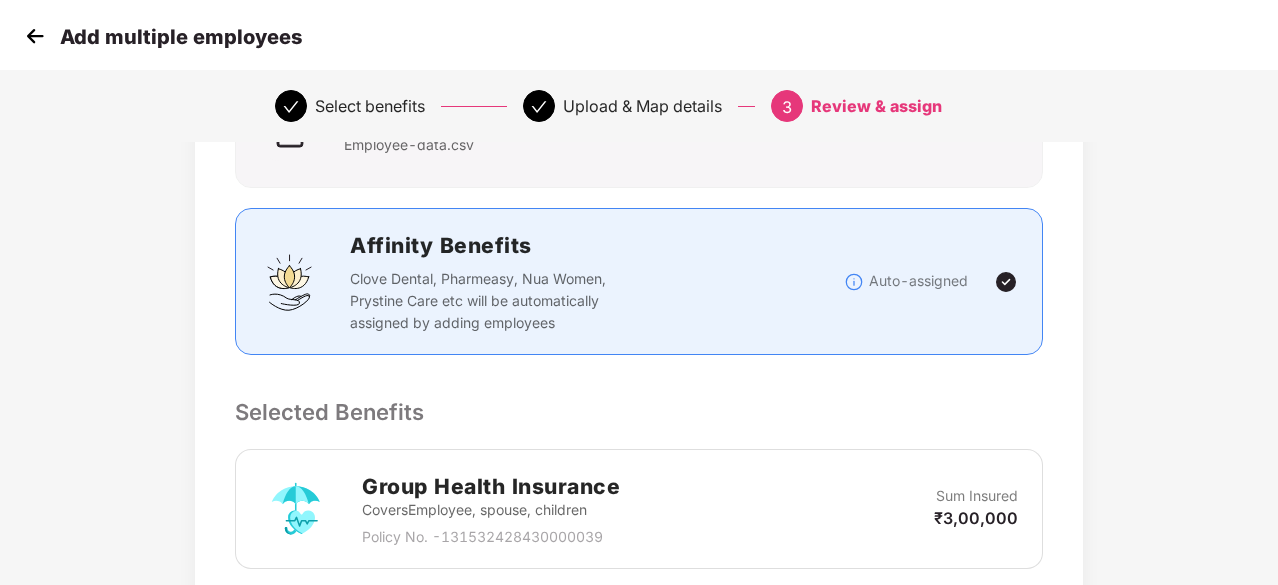 scroll, scrollTop: 0, scrollLeft: 0, axis: both 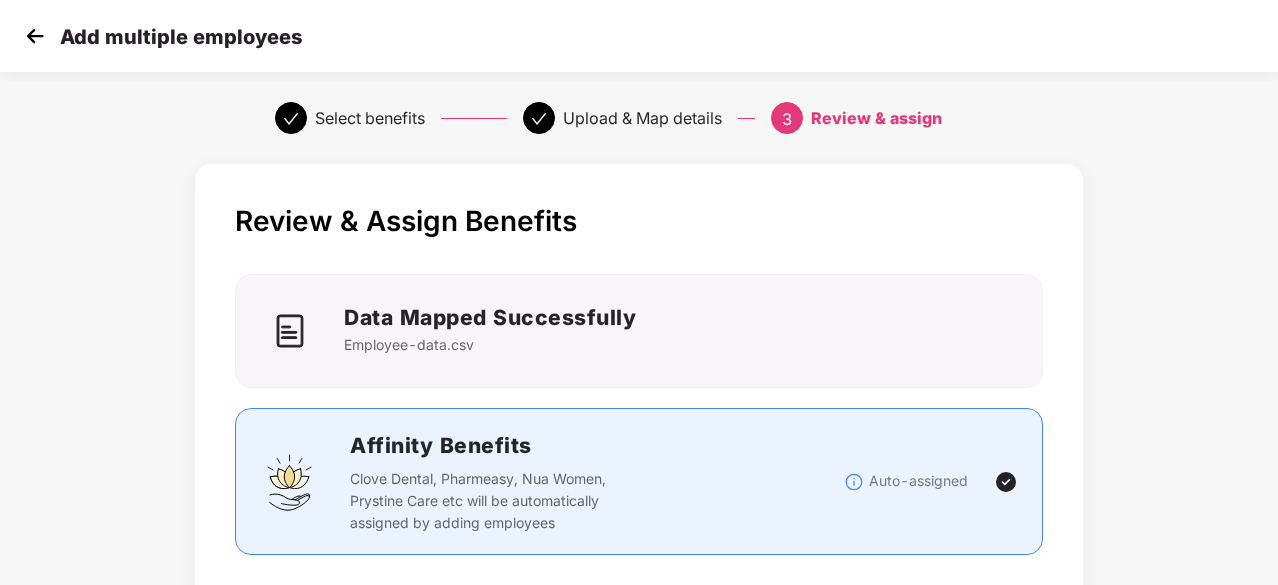 click at bounding box center [35, 36] 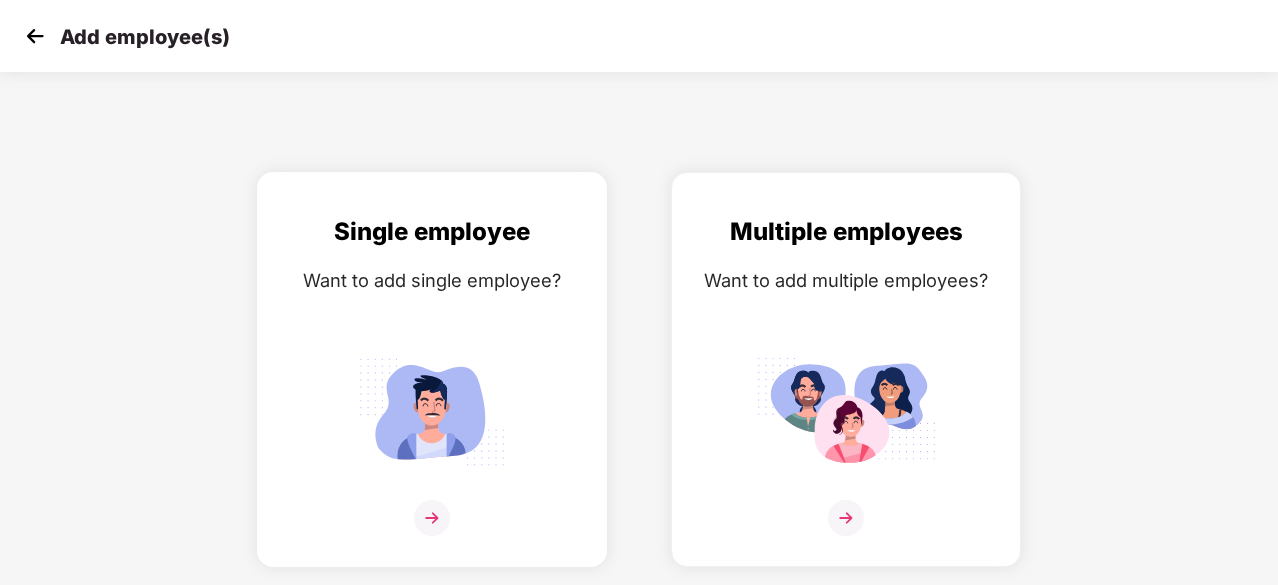click at bounding box center (432, 518) 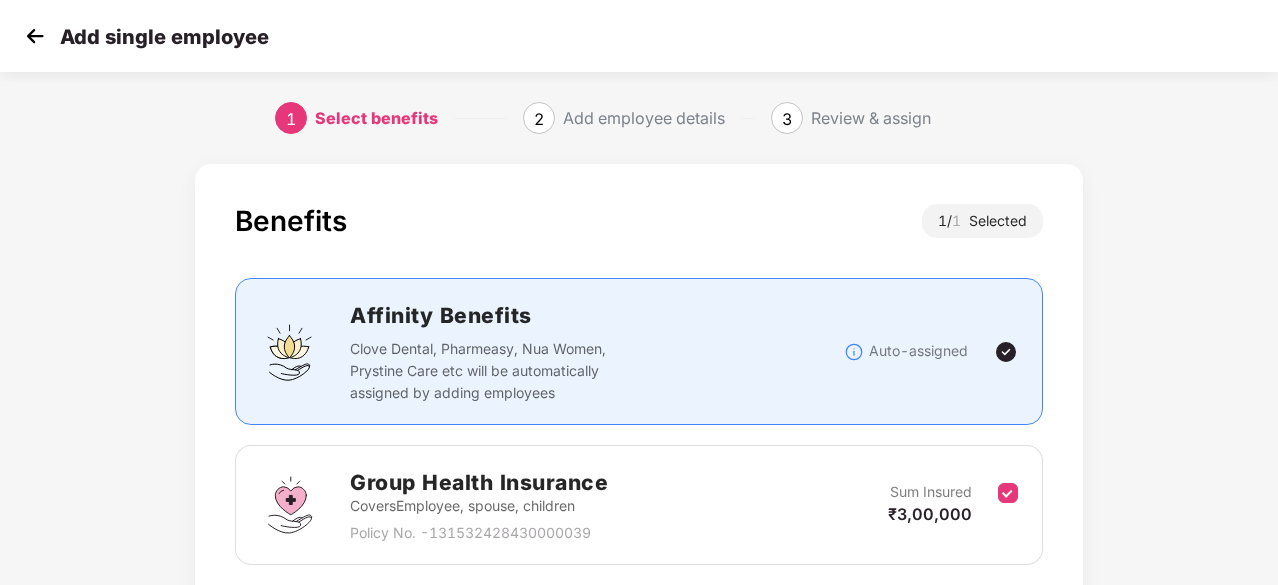 scroll, scrollTop: 152, scrollLeft: 0, axis: vertical 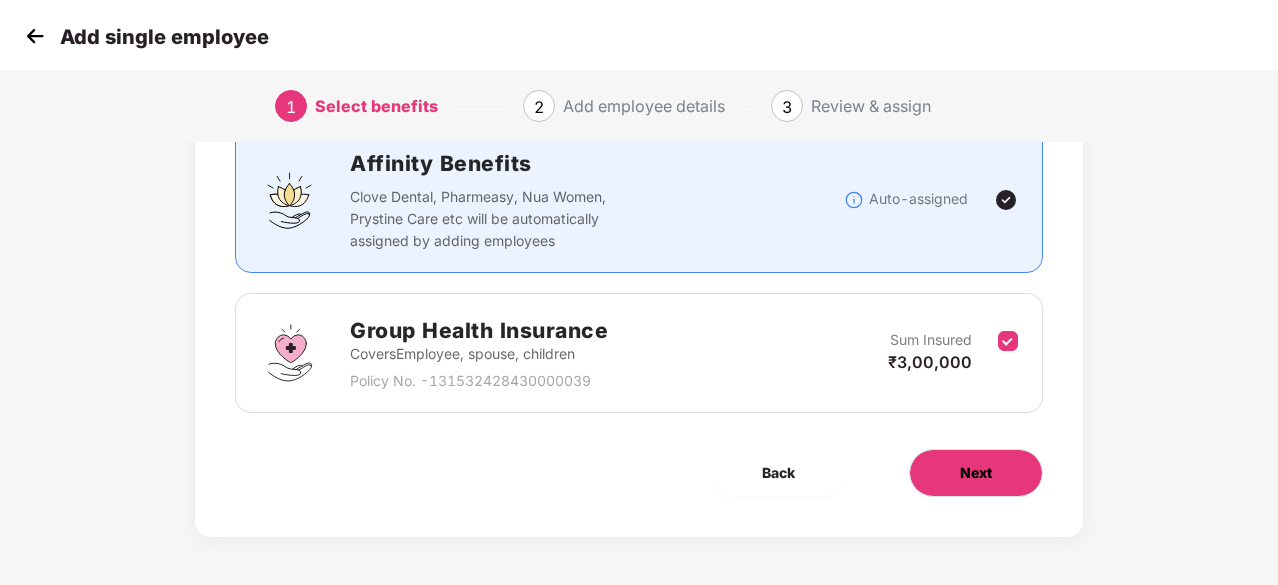 click on "Next" at bounding box center (976, 473) 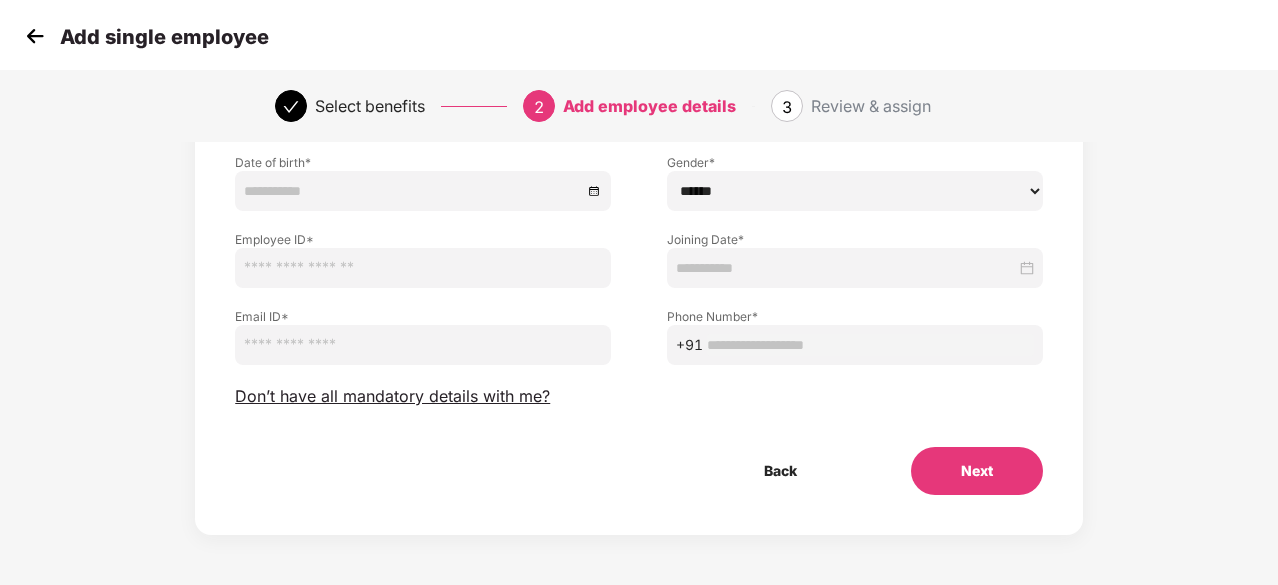 scroll, scrollTop: 16, scrollLeft: 0, axis: vertical 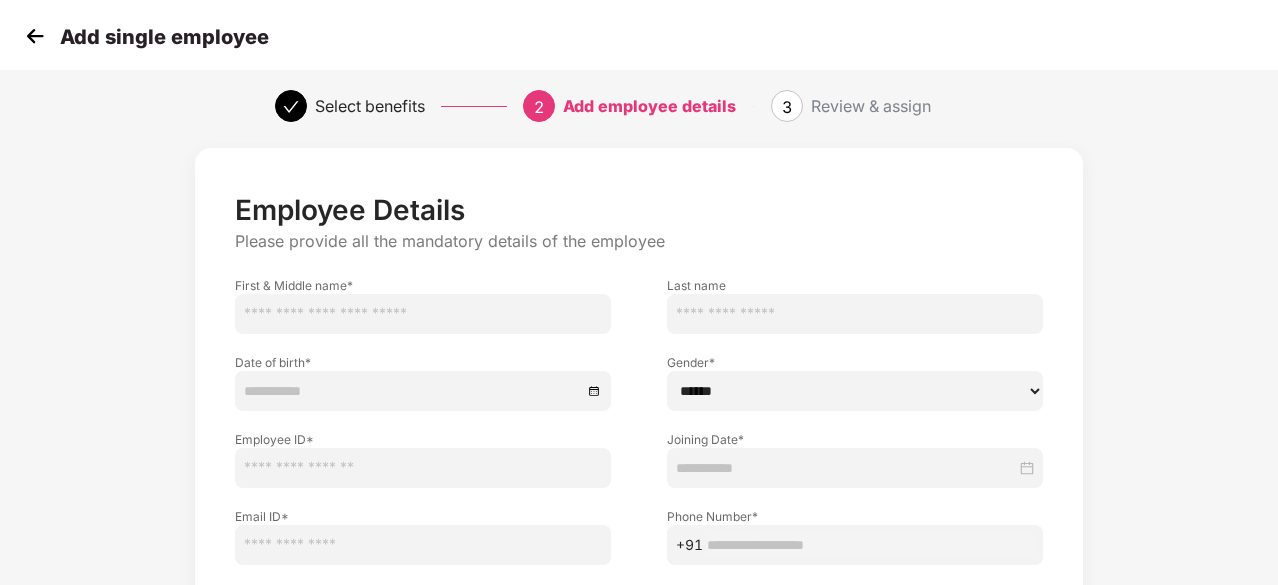 click at bounding box center (423, 314) 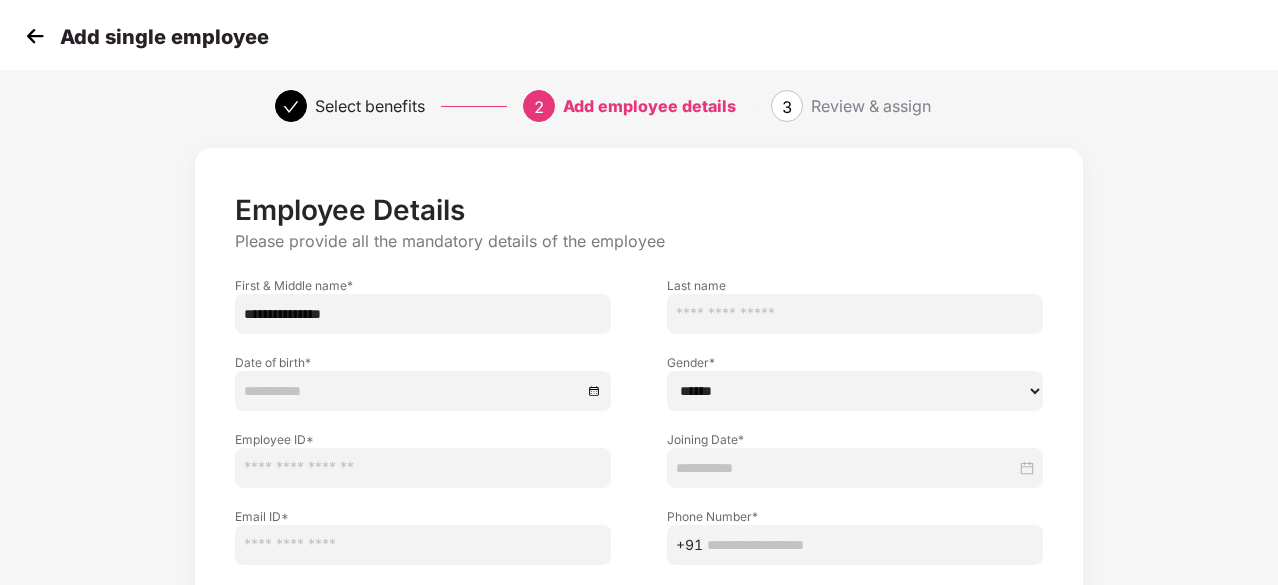 click at bounding box center (855, 314) 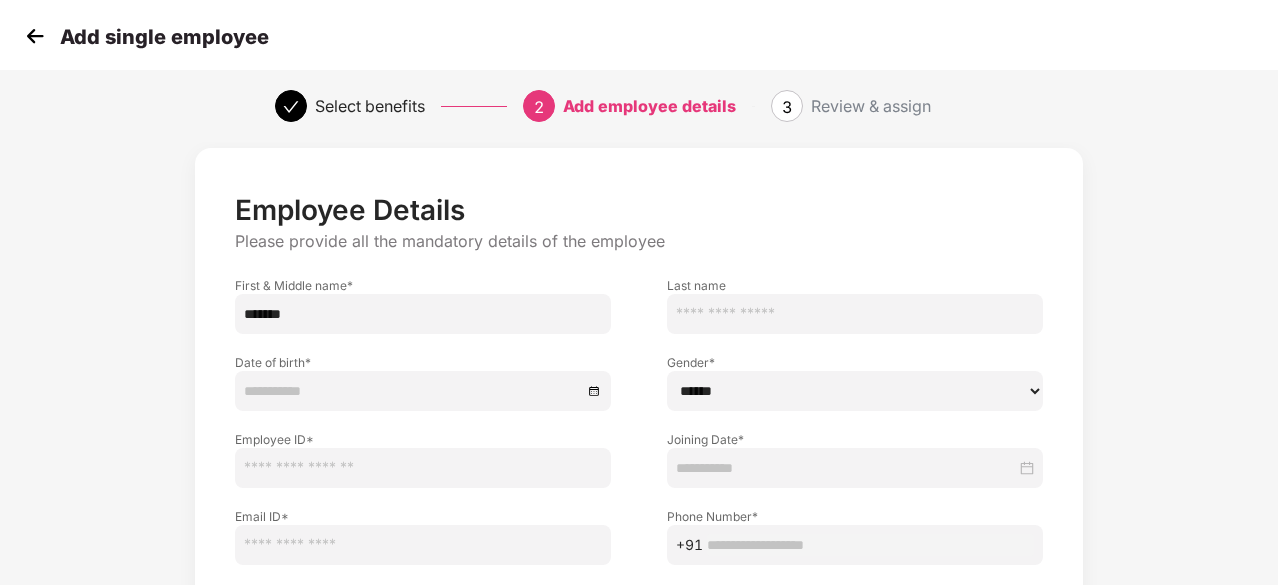 type on "******" 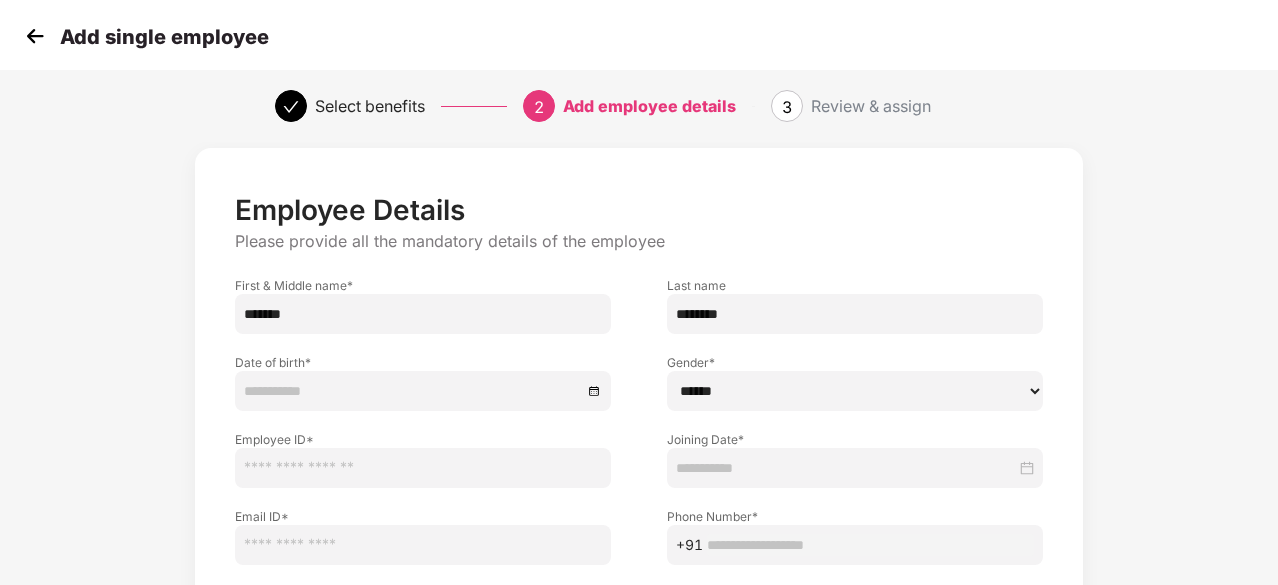 type on "********" 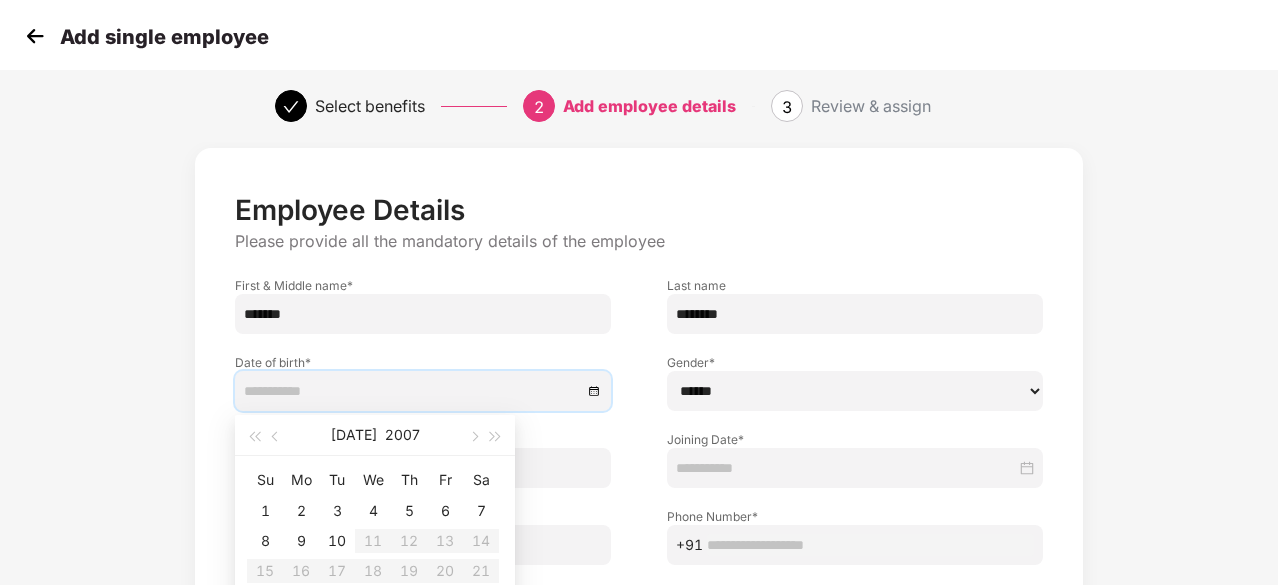 scroll, scrollTop: 116, scrollLeft: 0, axis: vertical 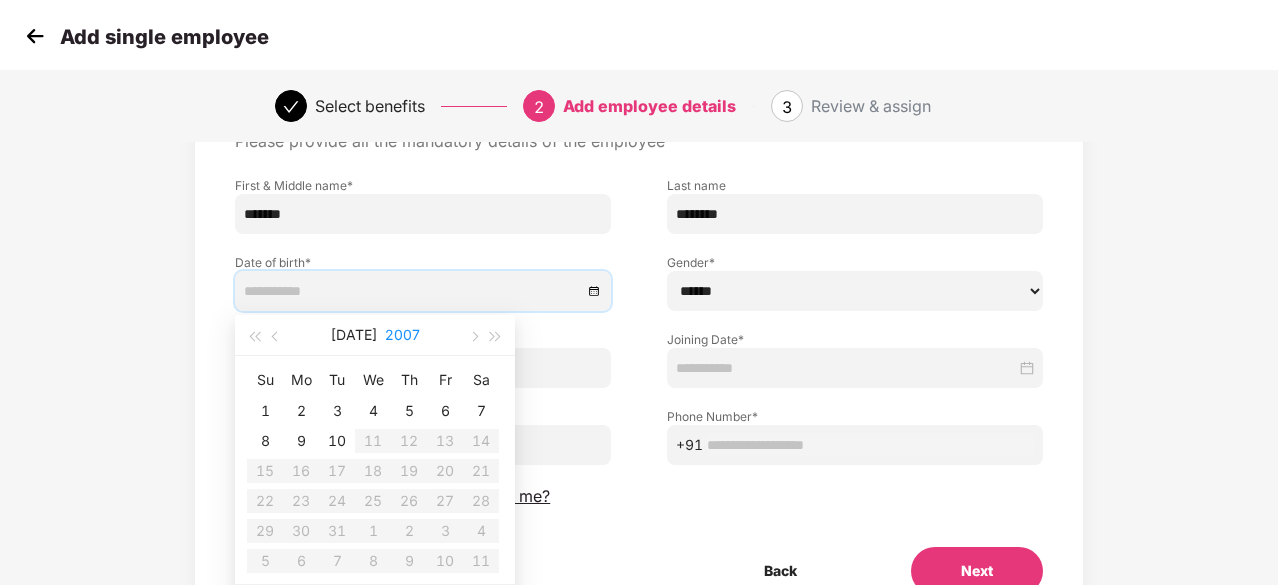 click on "2007" at bounding box center [402, 335] 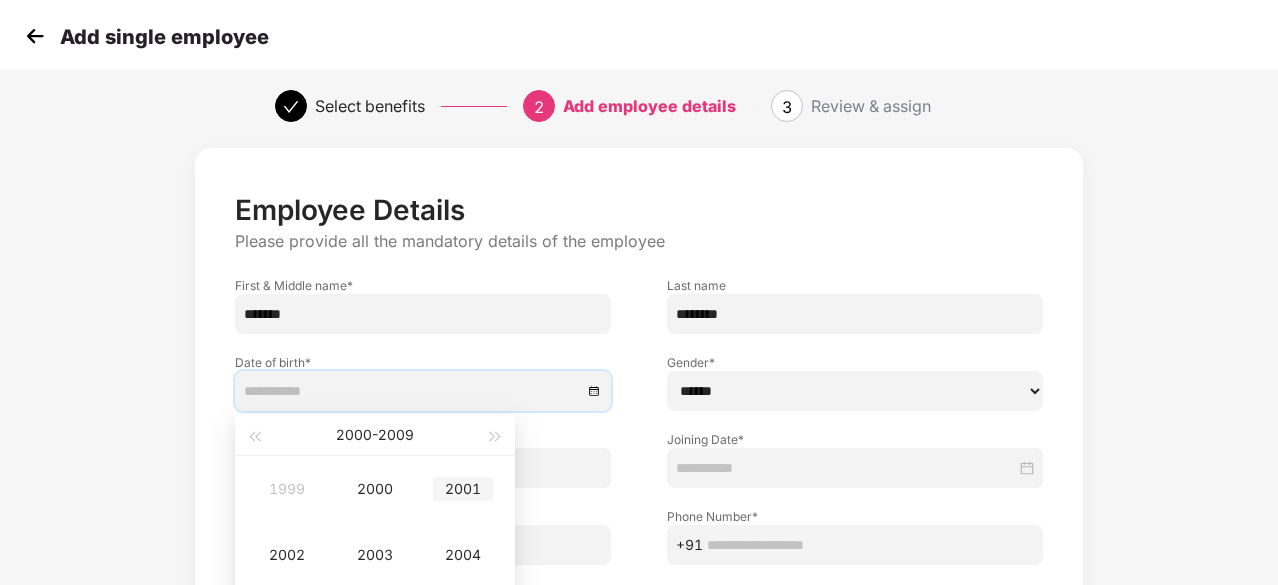 type on "**********" 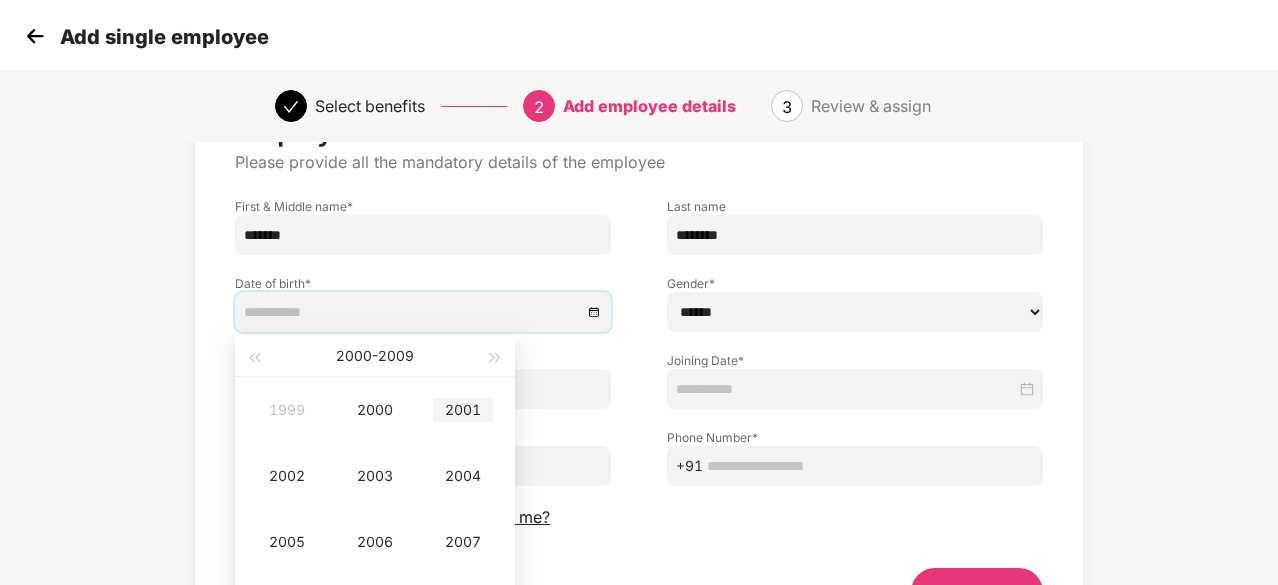 scroll, scrollTop: 216, scrollLeft: 0, axis: vertical 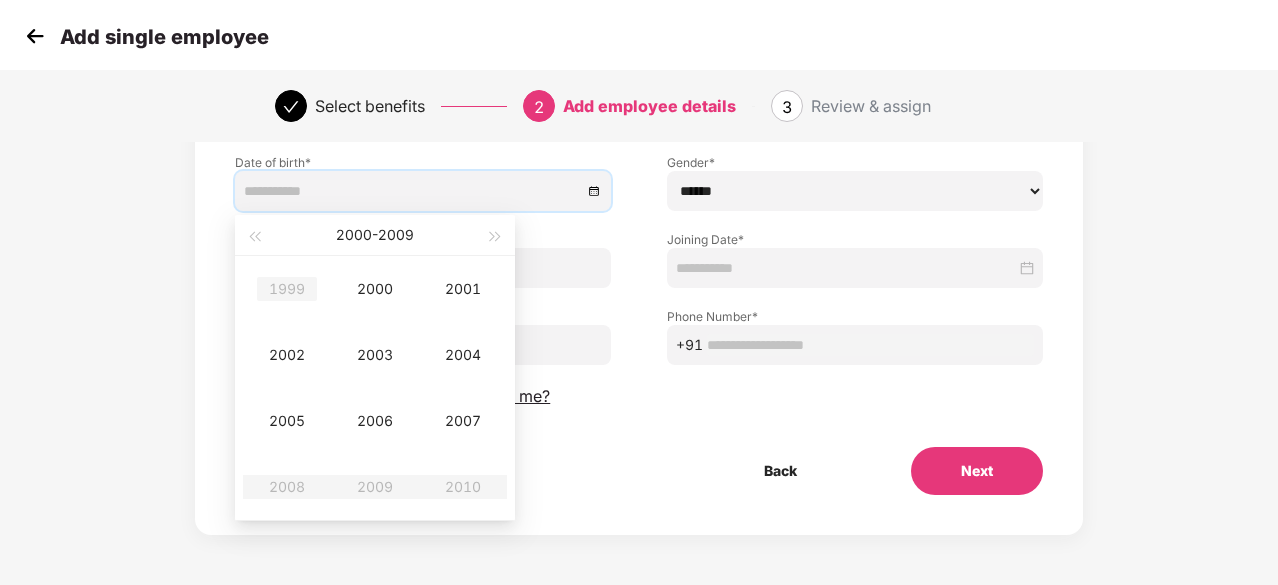 type on "**********" 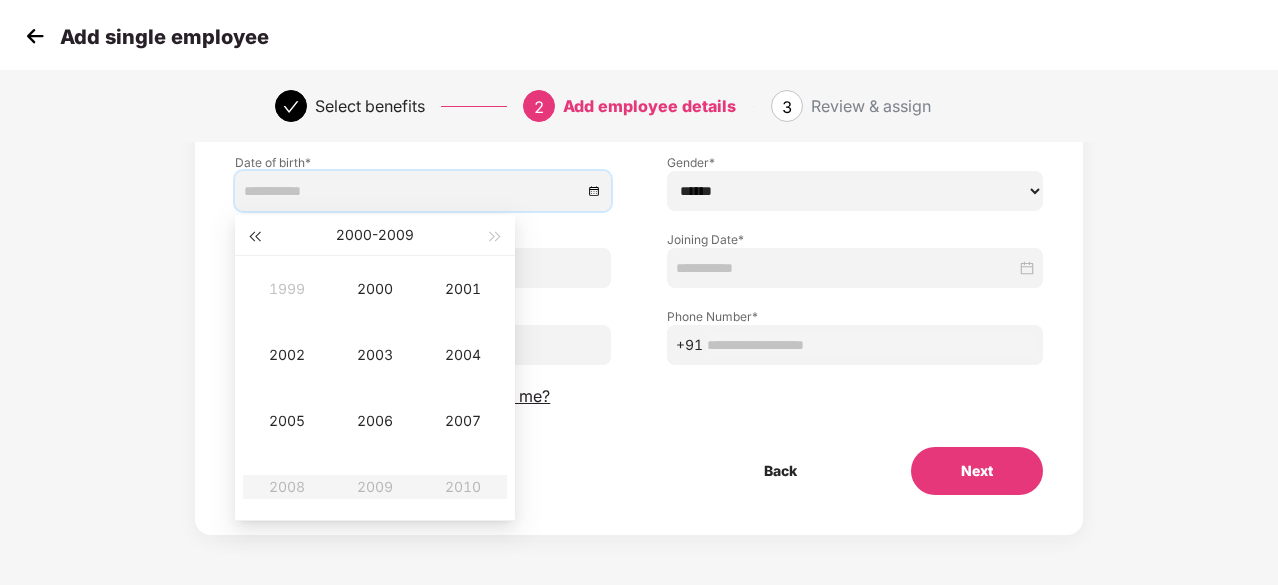 click at bounding box center (254, 237) 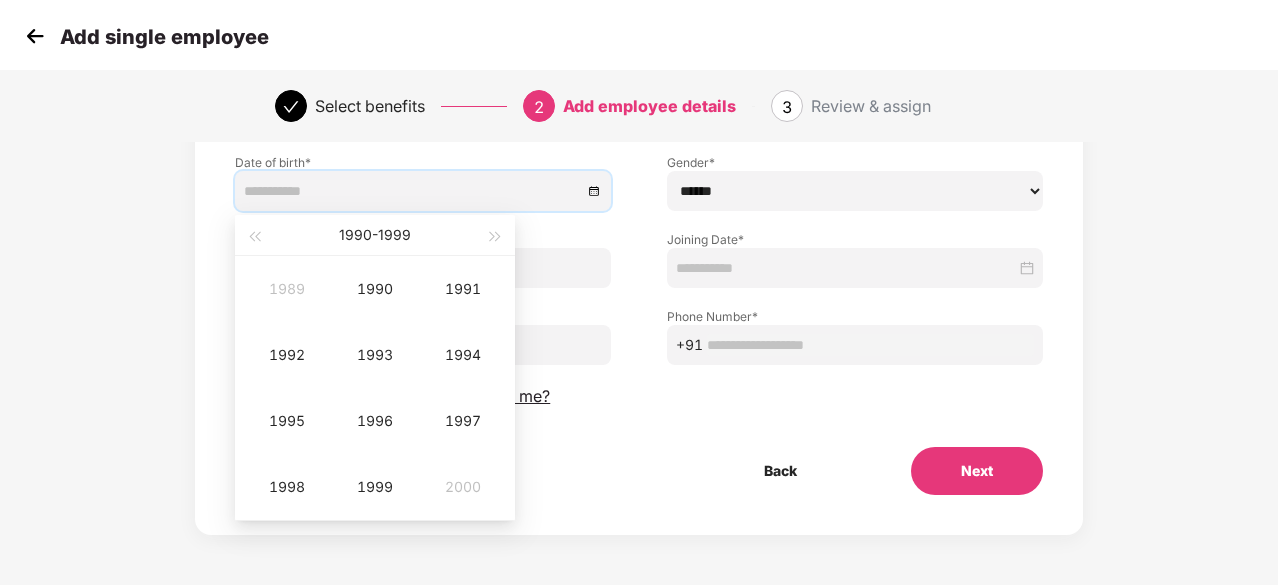 type on "**********" 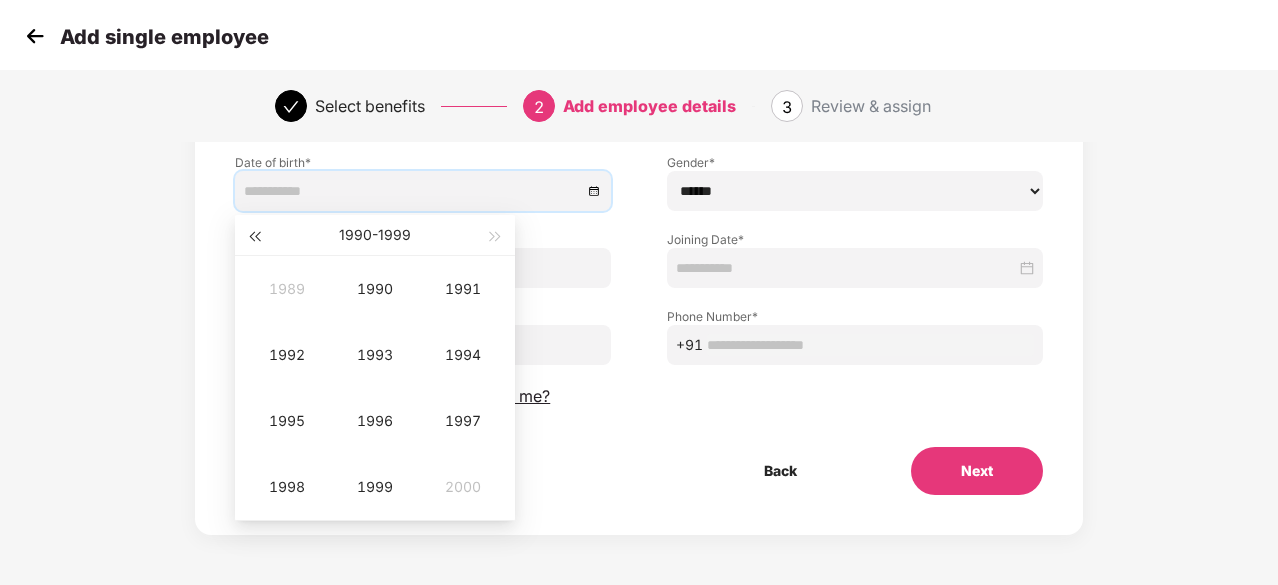 click at bounding box center [254, 235] 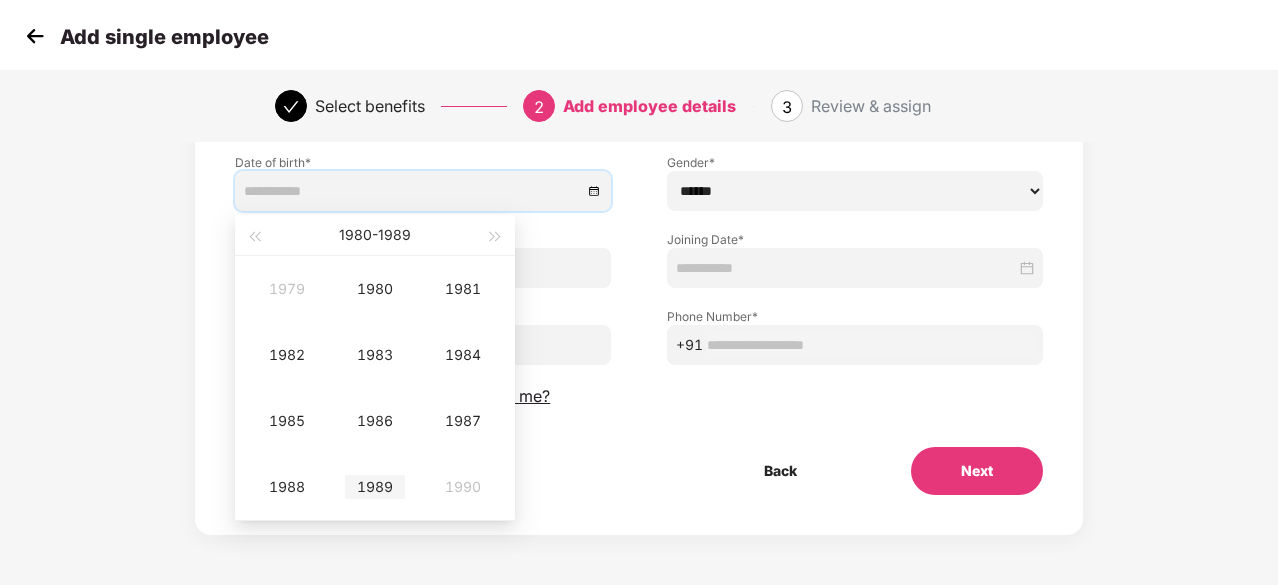 type on "**********" 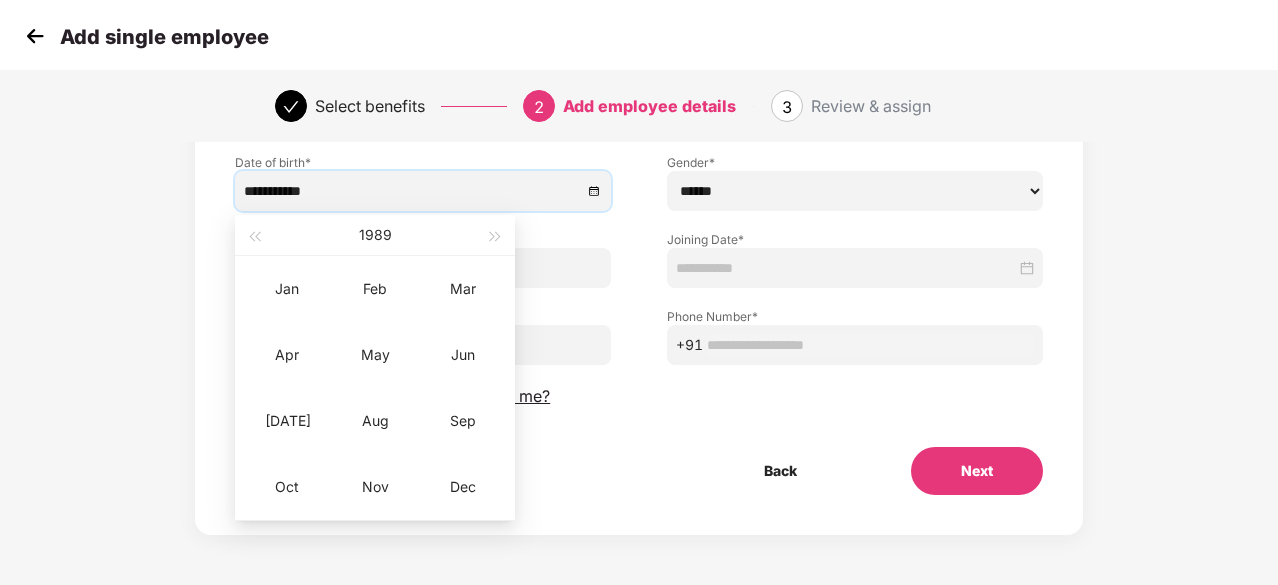 type on "**********" 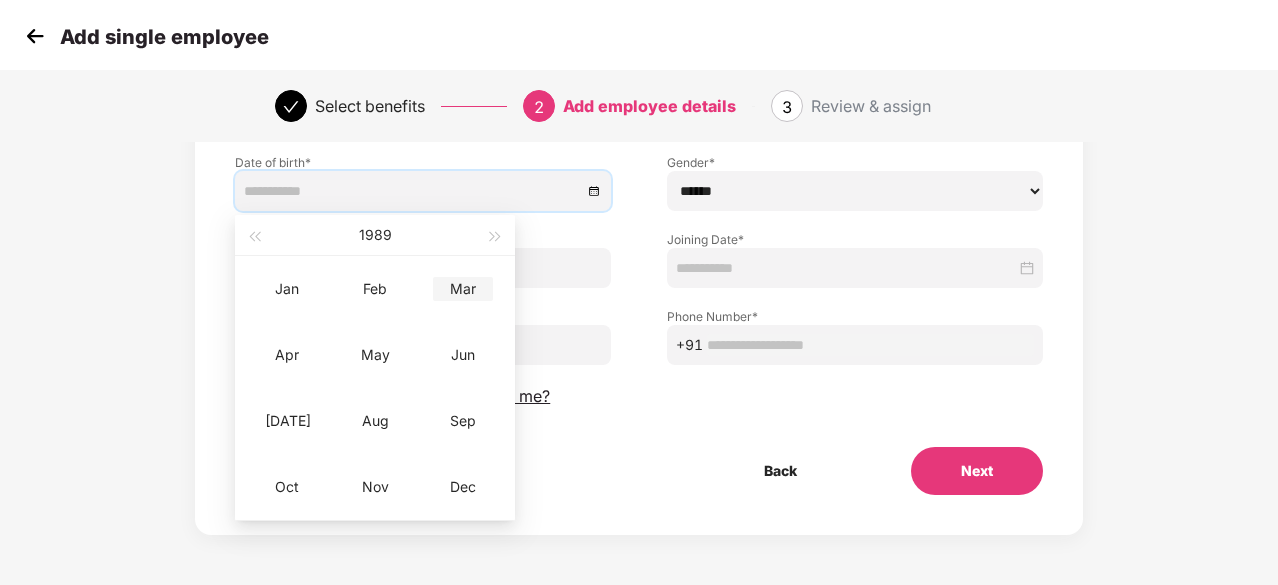 type on "**********" 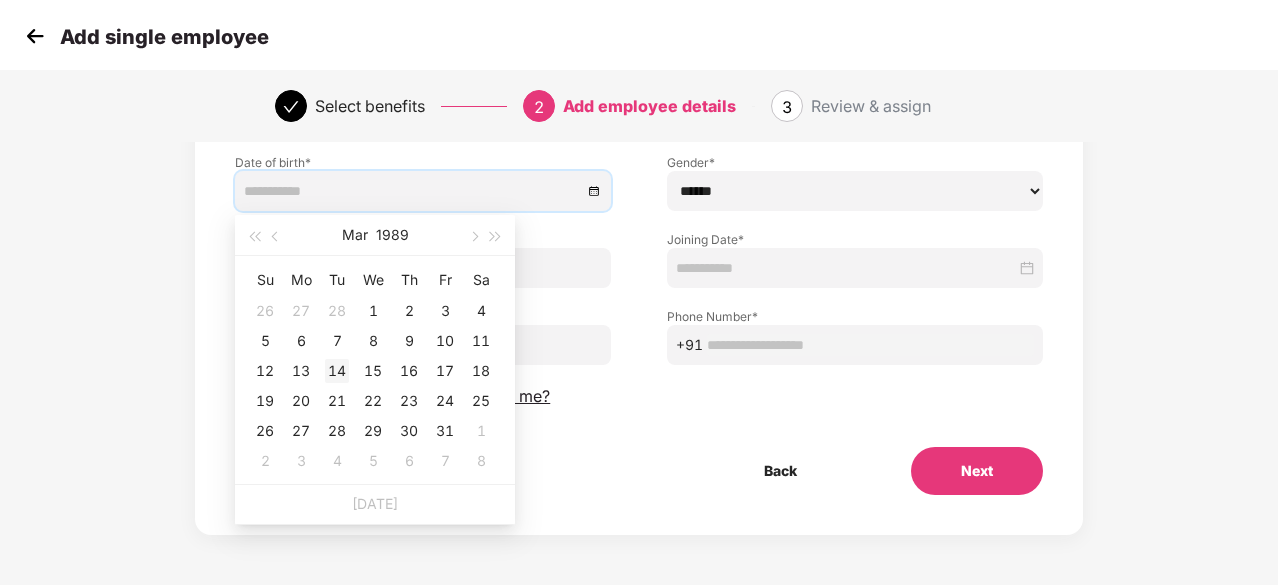 type on "**********" 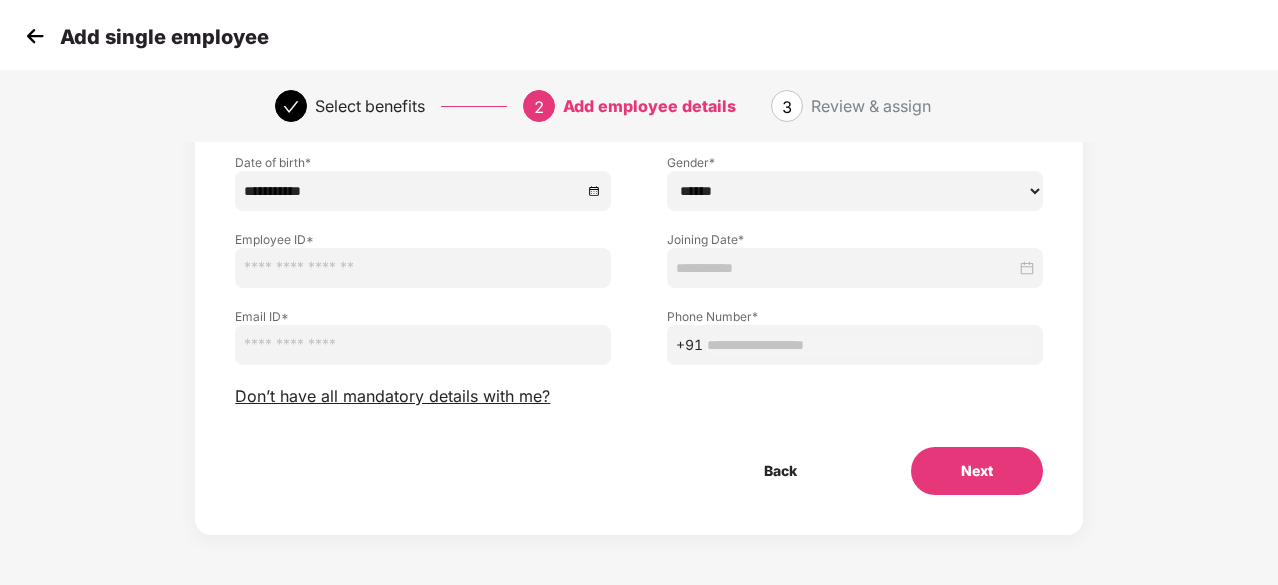click on "****** **** ******" at bounding box center [855, 191] 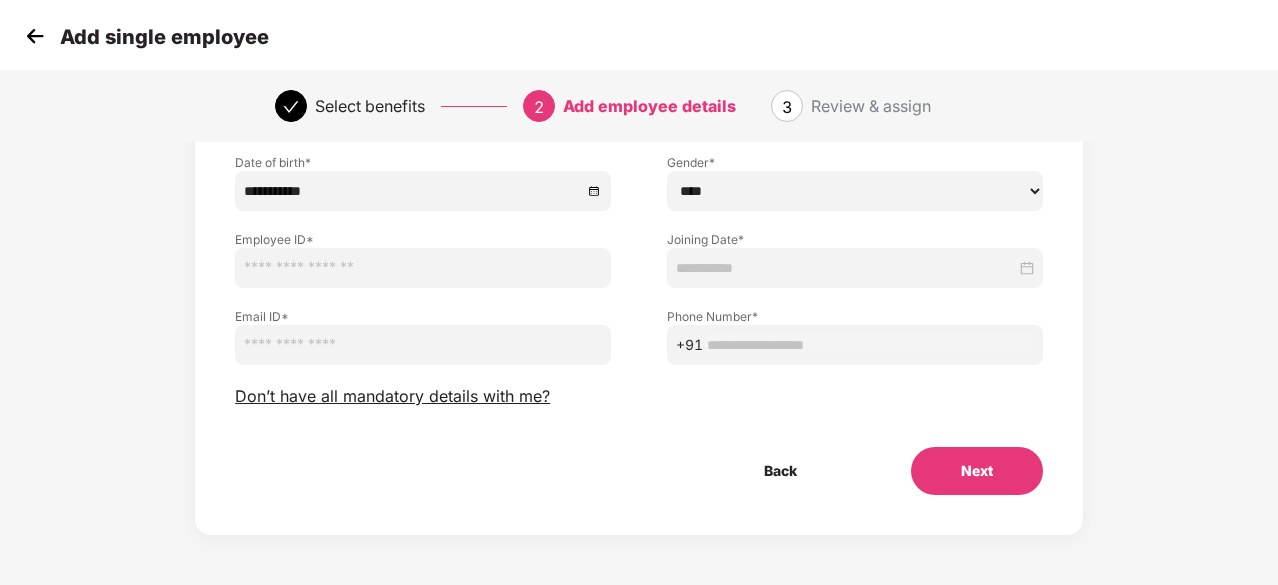 click on "****** **** ******" at bounding box center (855, 191) 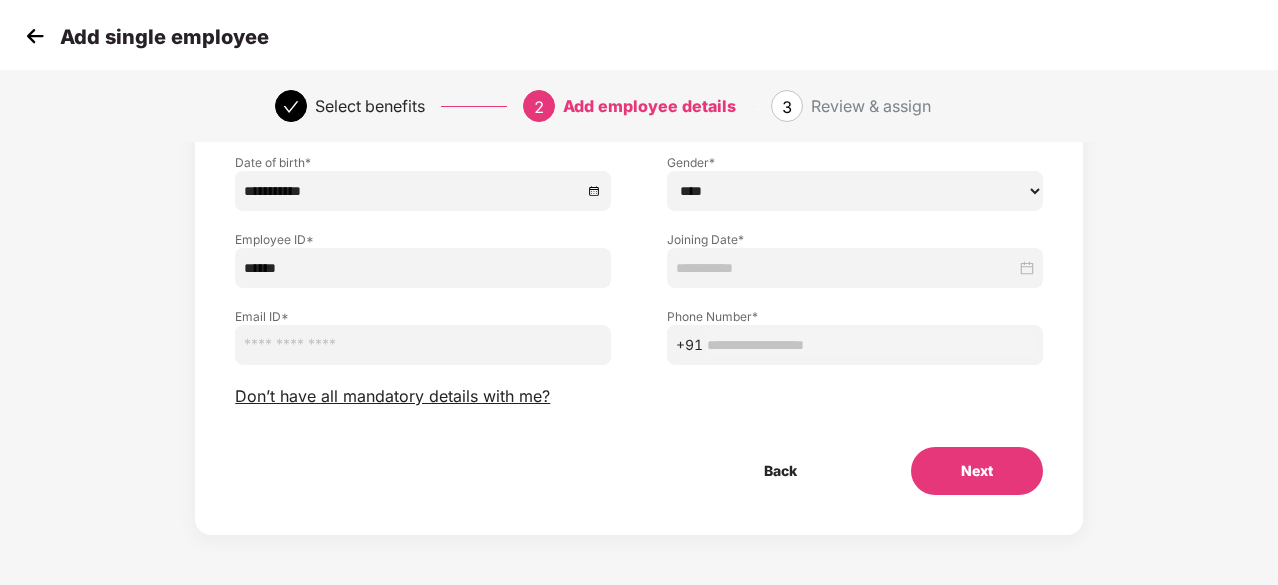 type on "******" 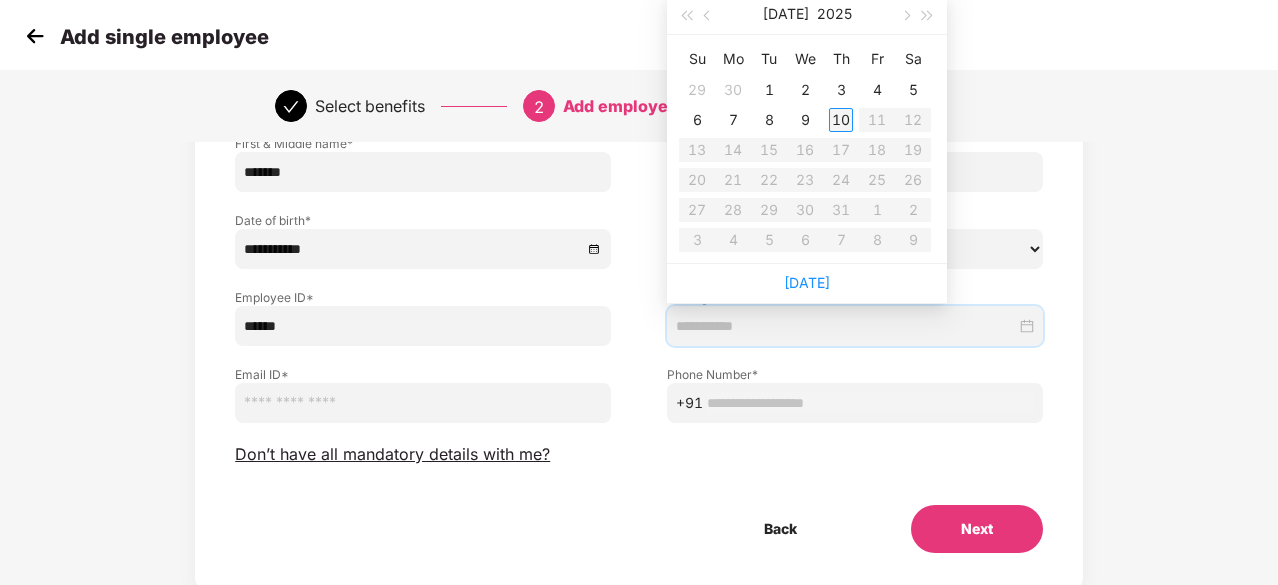 type on "**********" 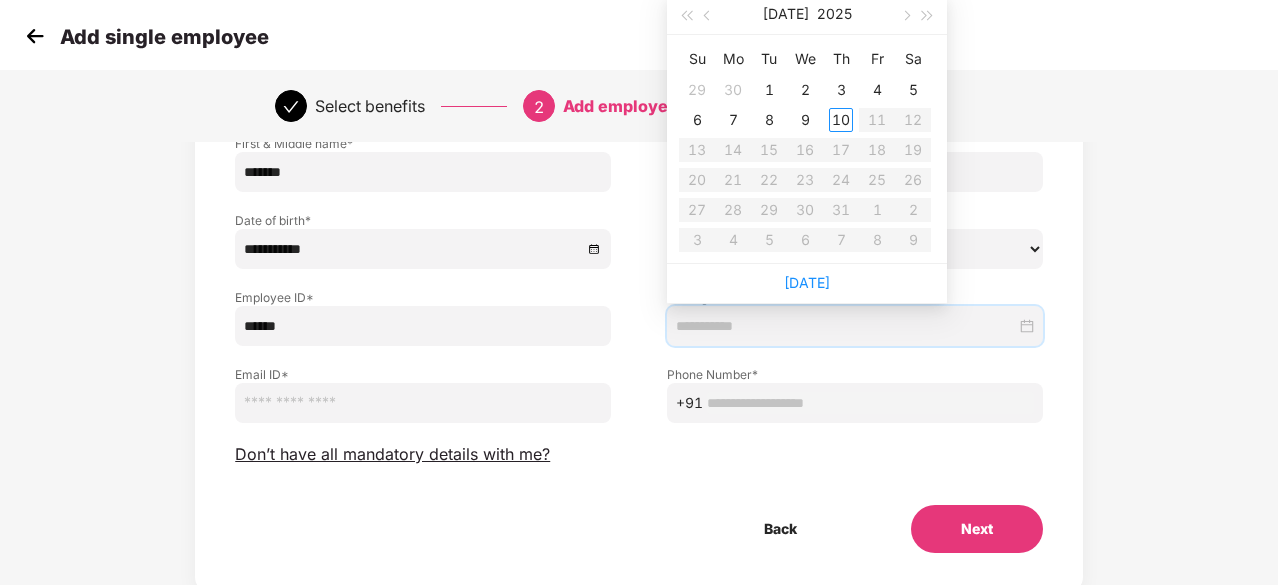 scroll, scrollTop: 16, scrollLeft: 0, axis: vertical 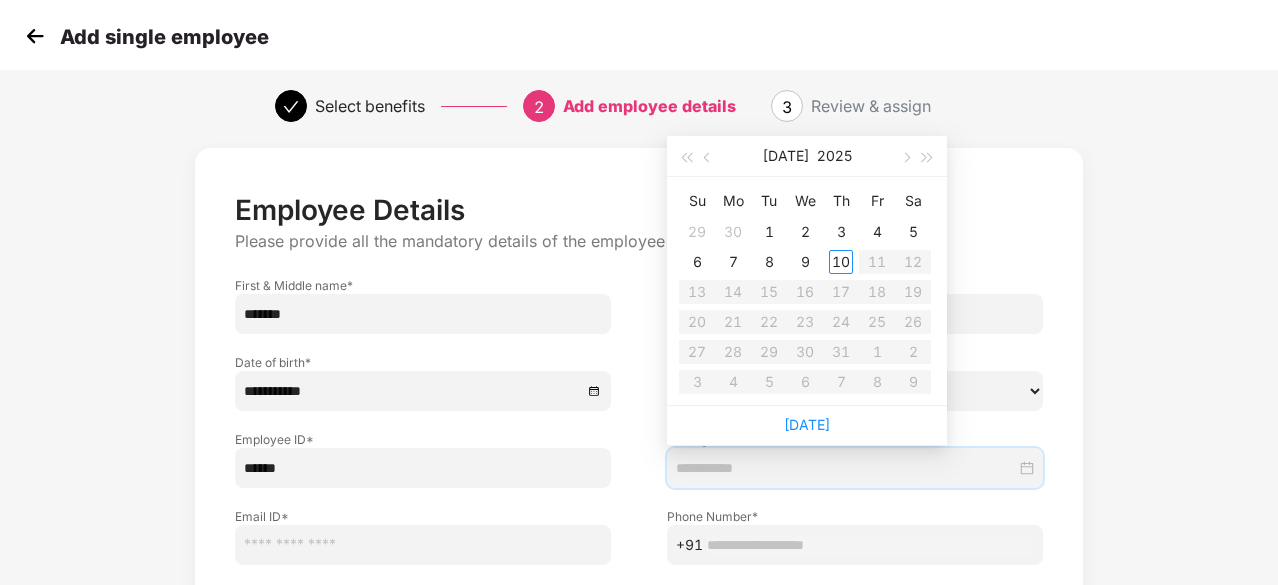 click on "Jul 2025" at bounding box center [807, 156] 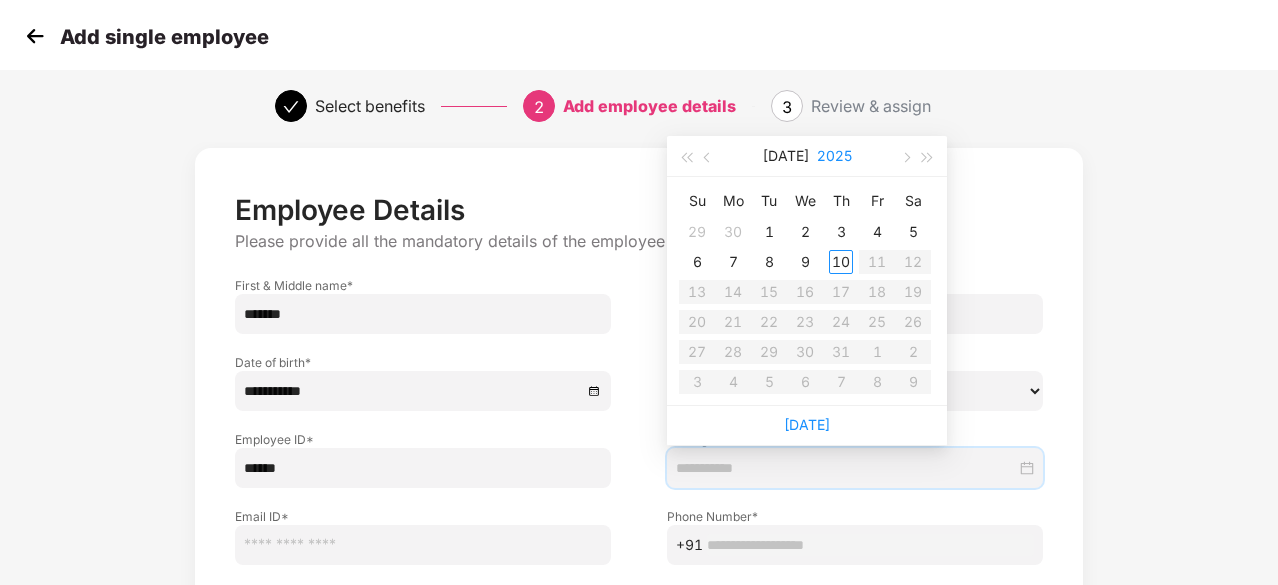 click on "2025" at bounding box center [834, 156] 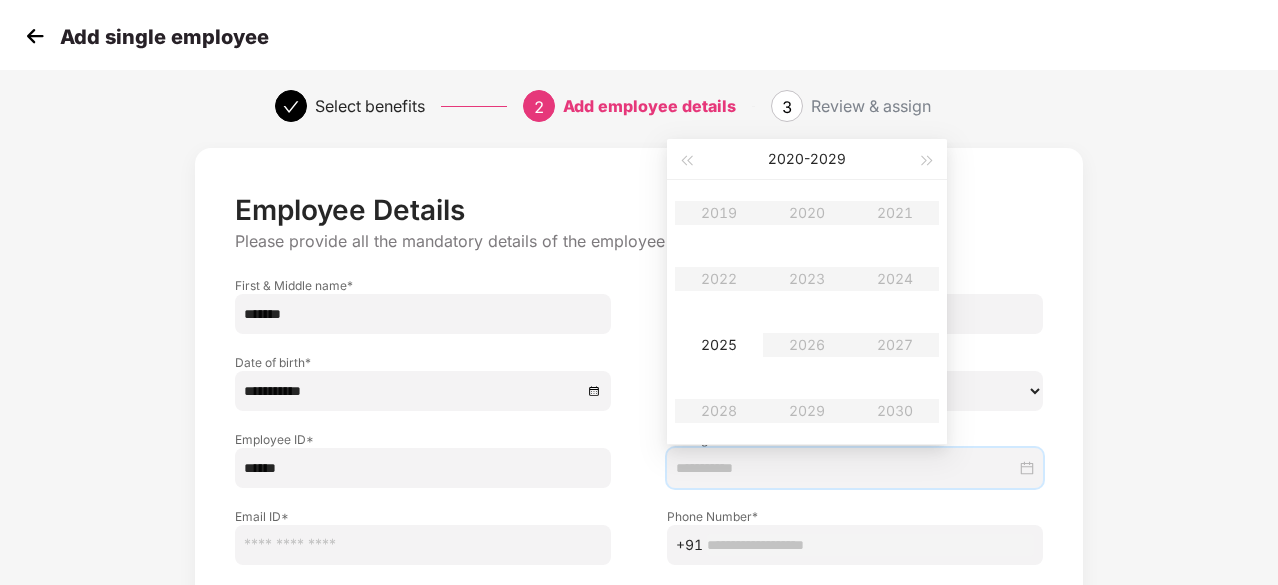 click on "2019 2020 2021 2022 2023 2024 2025 2026 2027 2028 2029 2030" at bounding box center (807, 312) 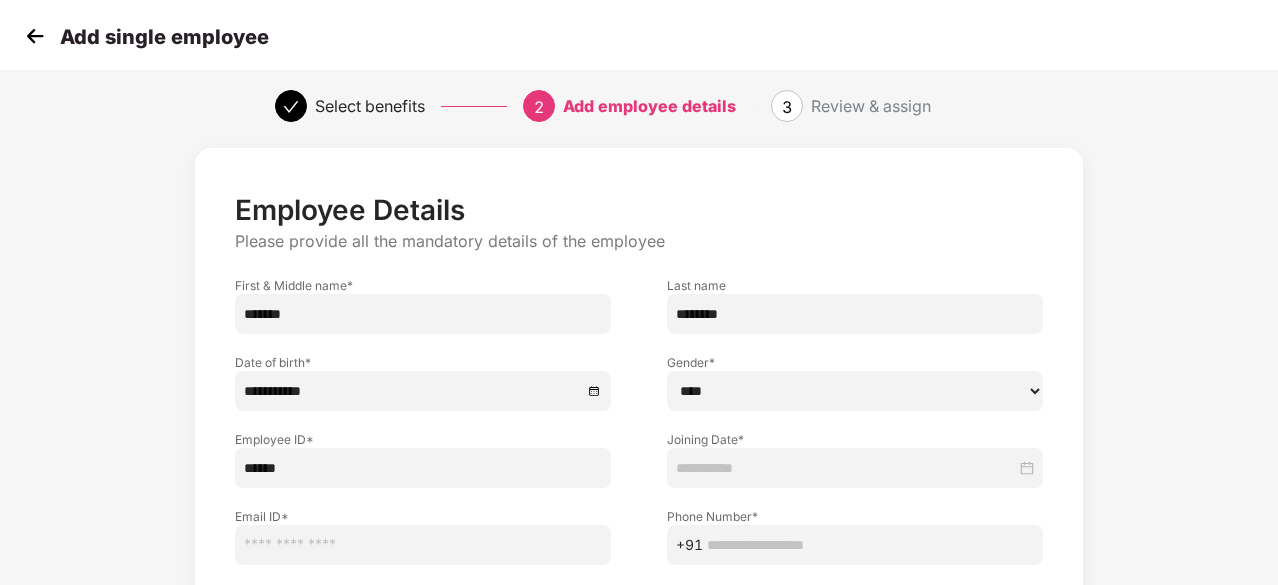 click on "**********" at bounding box center (639, 441) 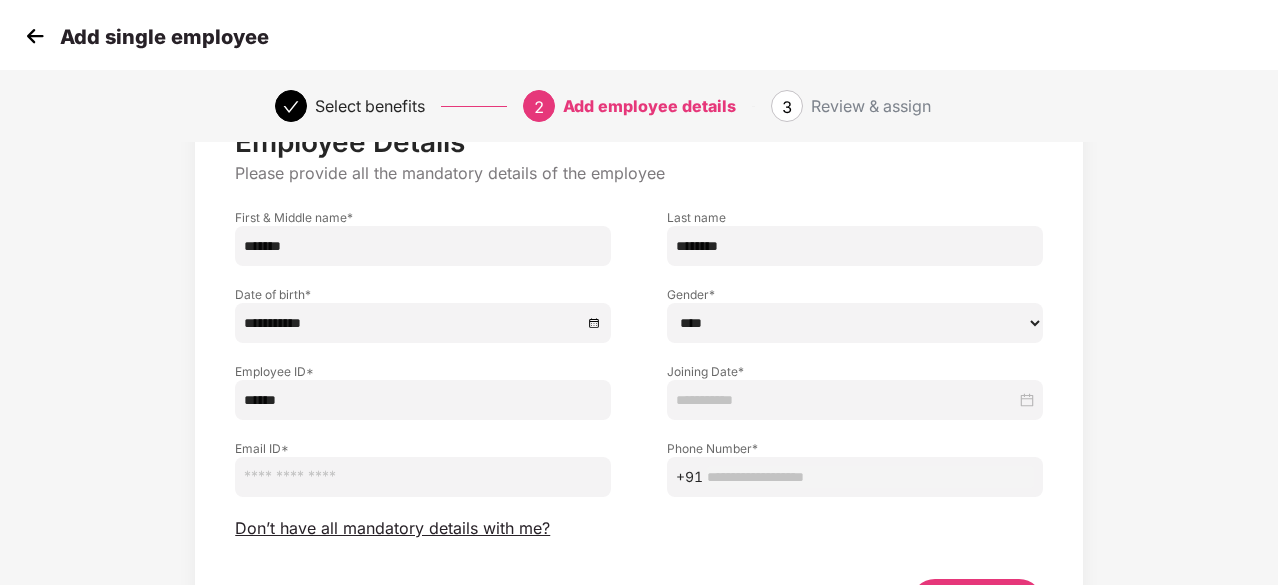 scroll, scrollTop: 116, scrollLeft: 0, axis: vertical 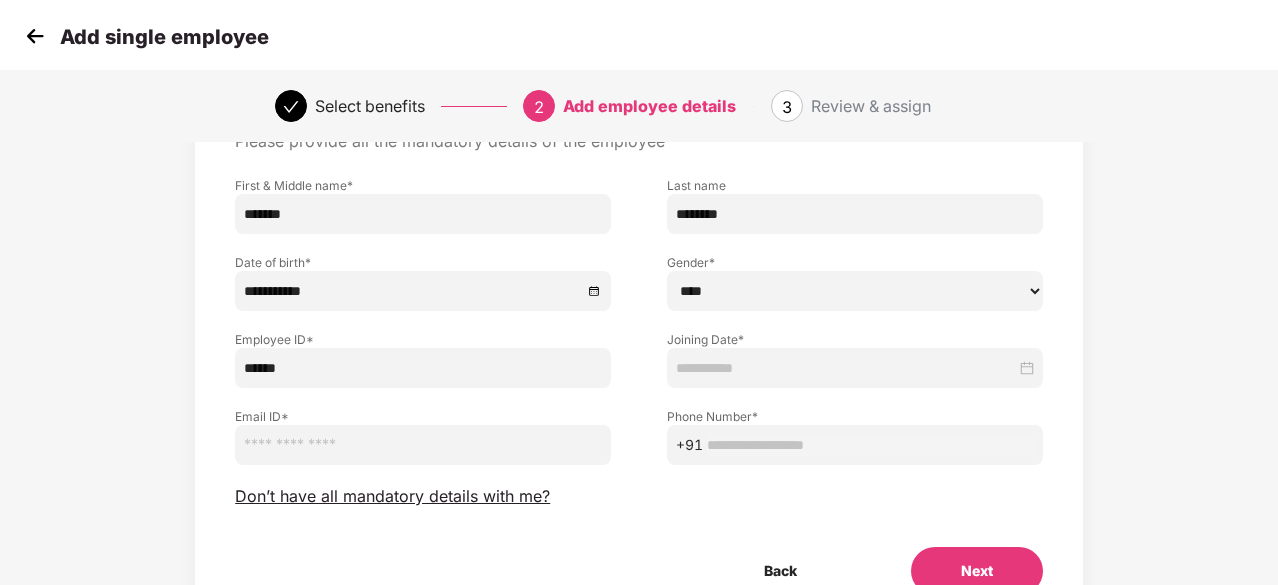 click at bounding box center [846, 368] 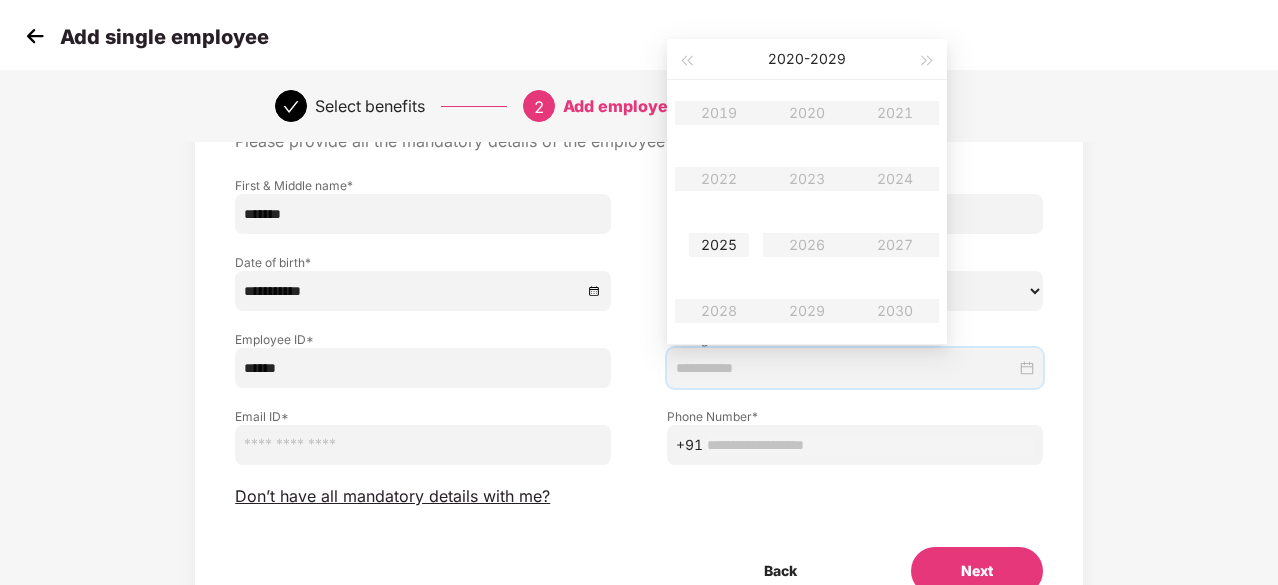 type on "**********" 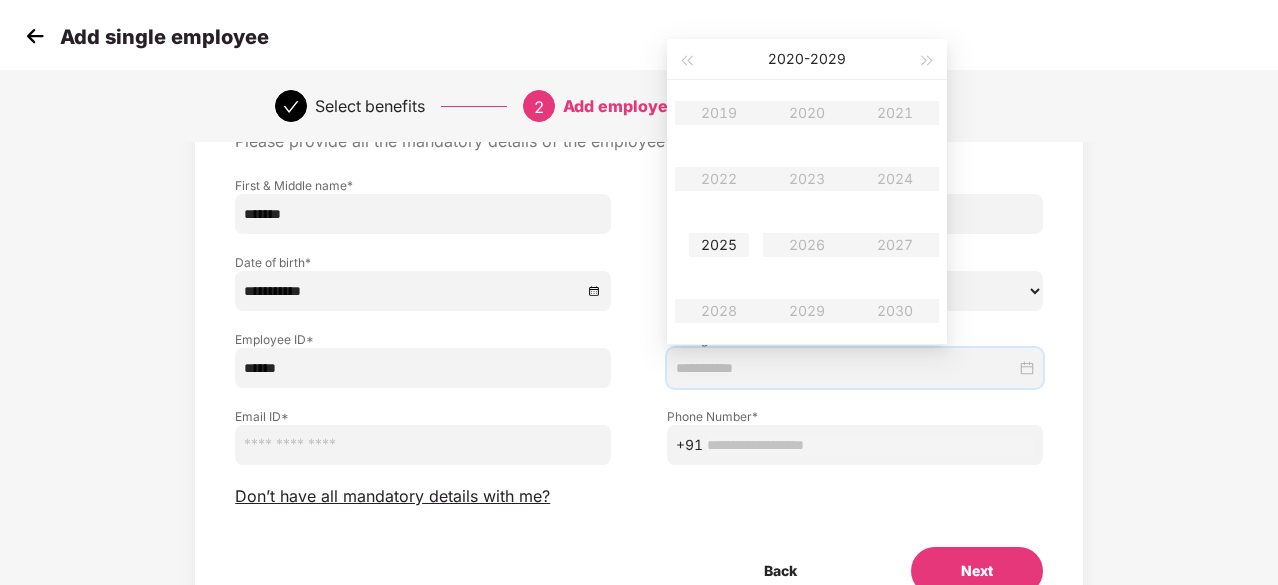 click on "2025" at bounding box center [719, 245] 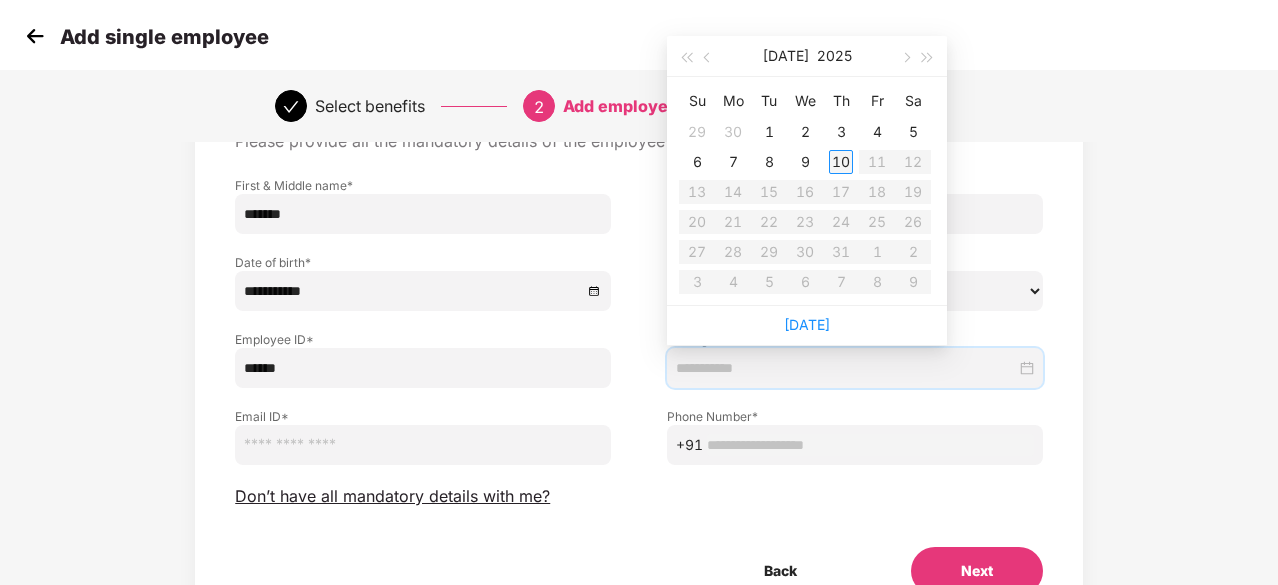 type on "**********" 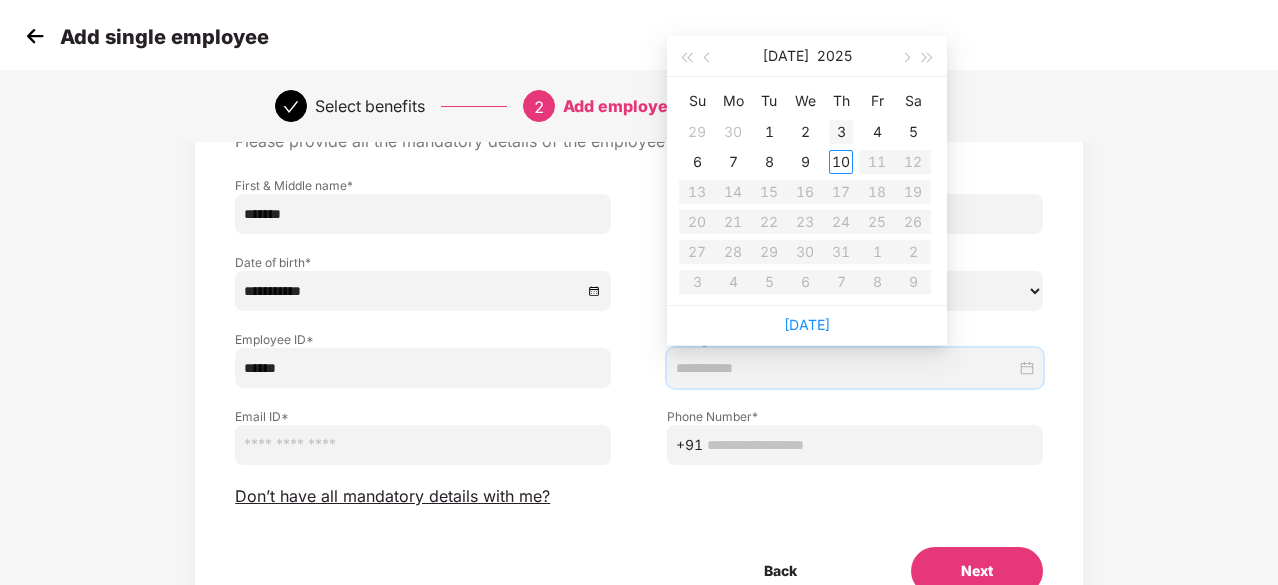 type on "**********" 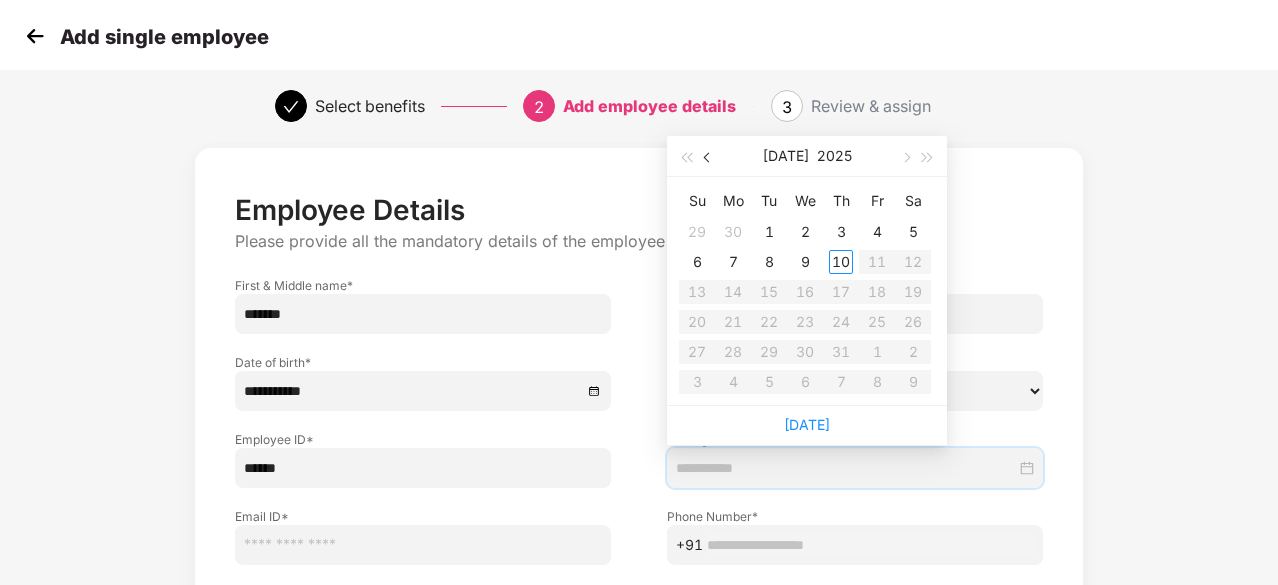 click at bounding box center (708, 156) 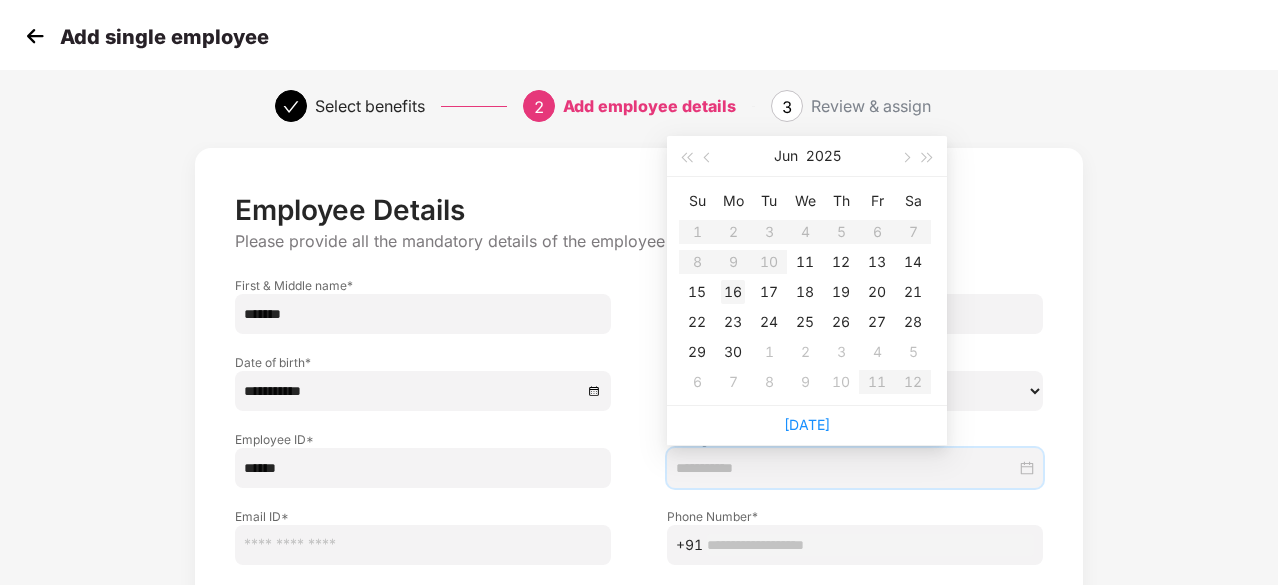 type on "**********" 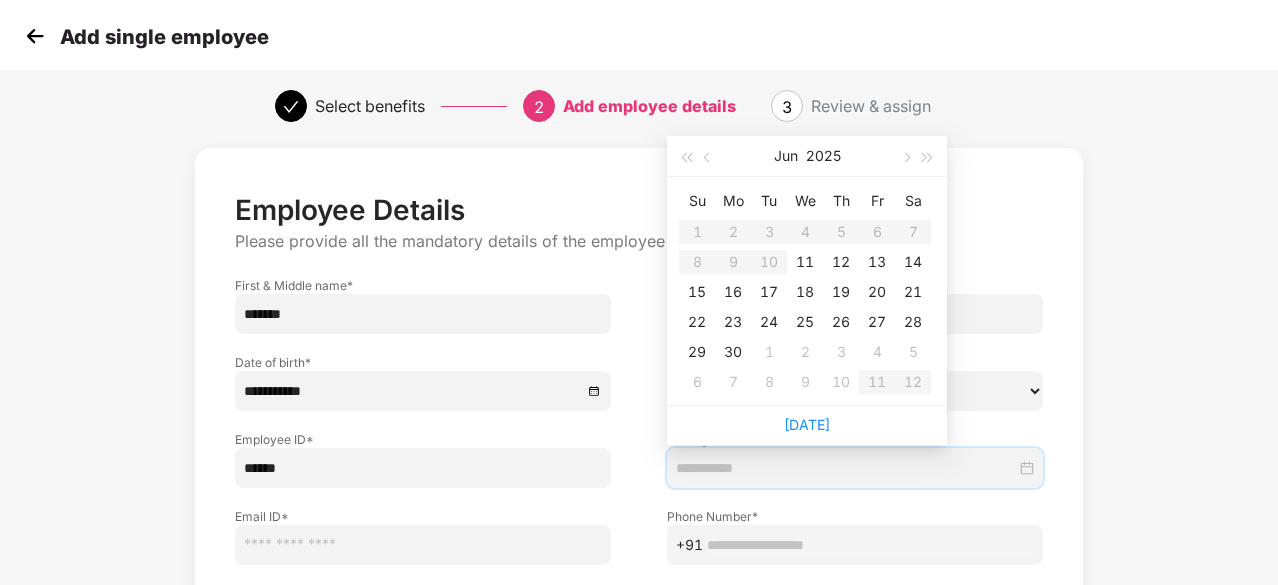 type on "**********" 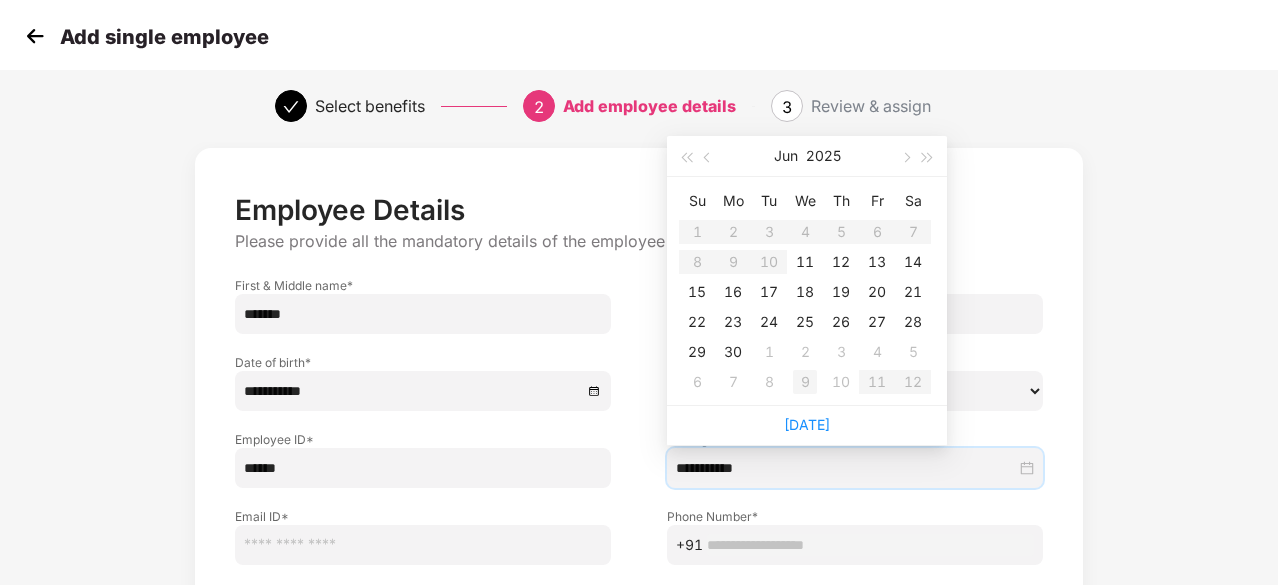 type on "**********" 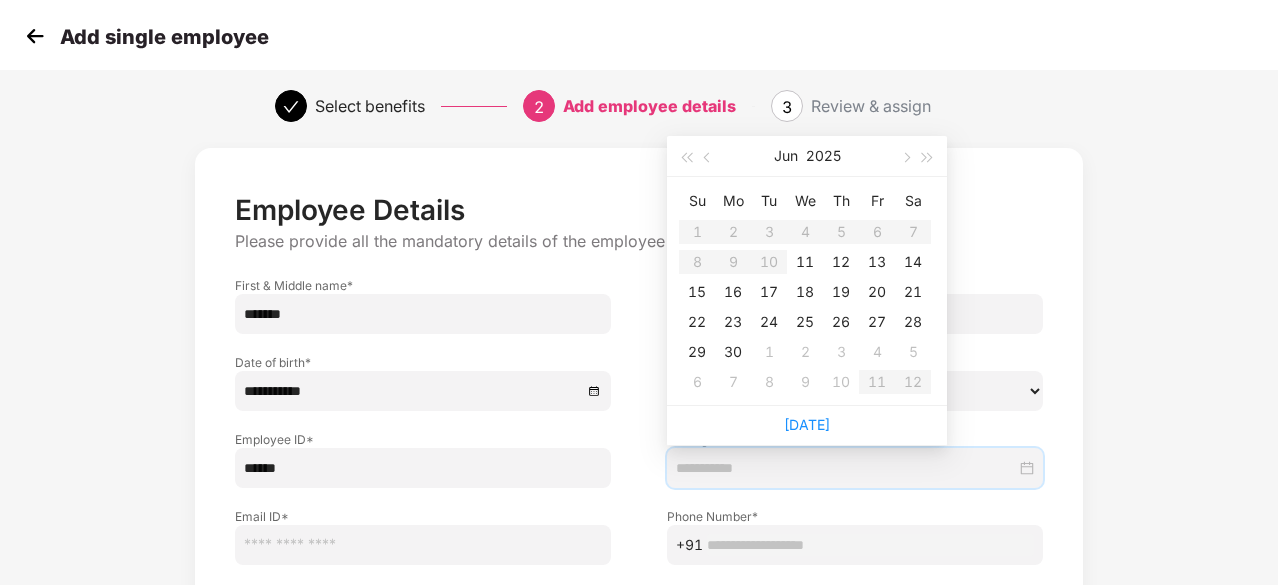 click at bounding box center [846, 468] 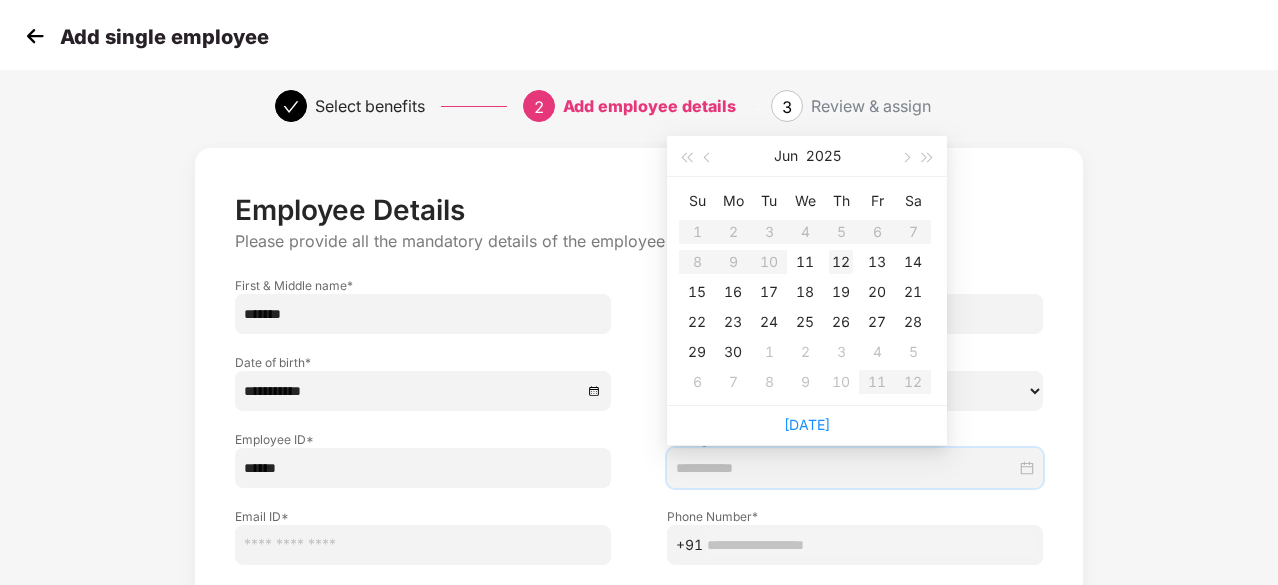 type on "**********" 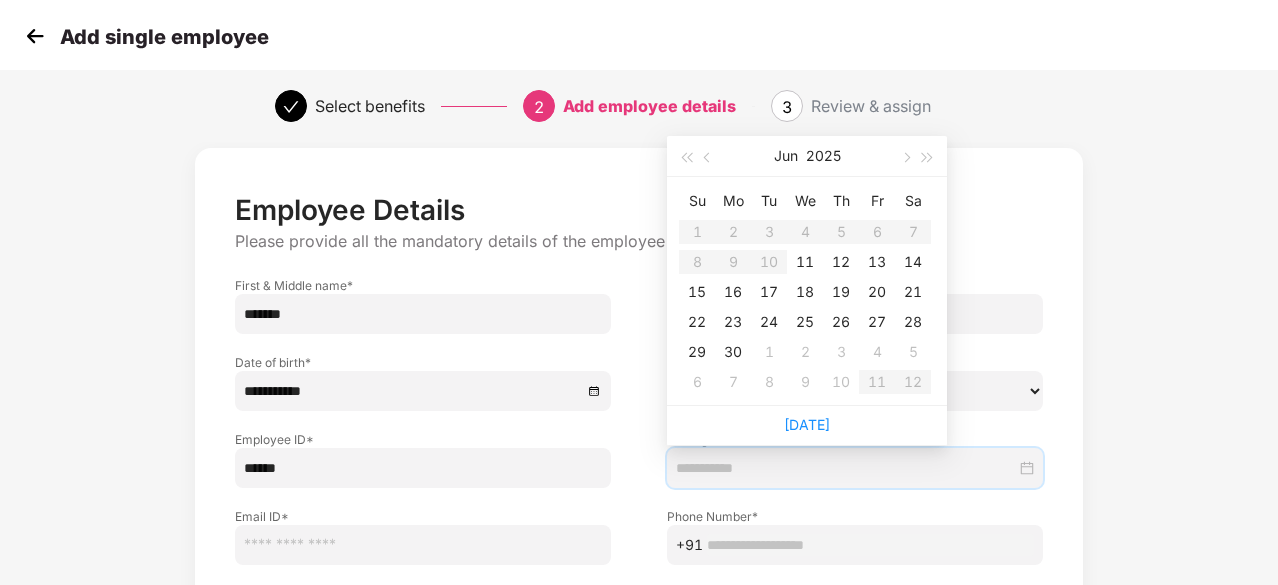 click on "Su Mo Tu We Th Fr Sa 1 2 3 4 5 6 7 8 9 10 11 12 13 14 15 16 17 18 19 20 21 22 23 24 25 26 27 28 29 30 1 2 3 4 5 6 7 8 9 10 11 12" at bounding box center (805, 291) 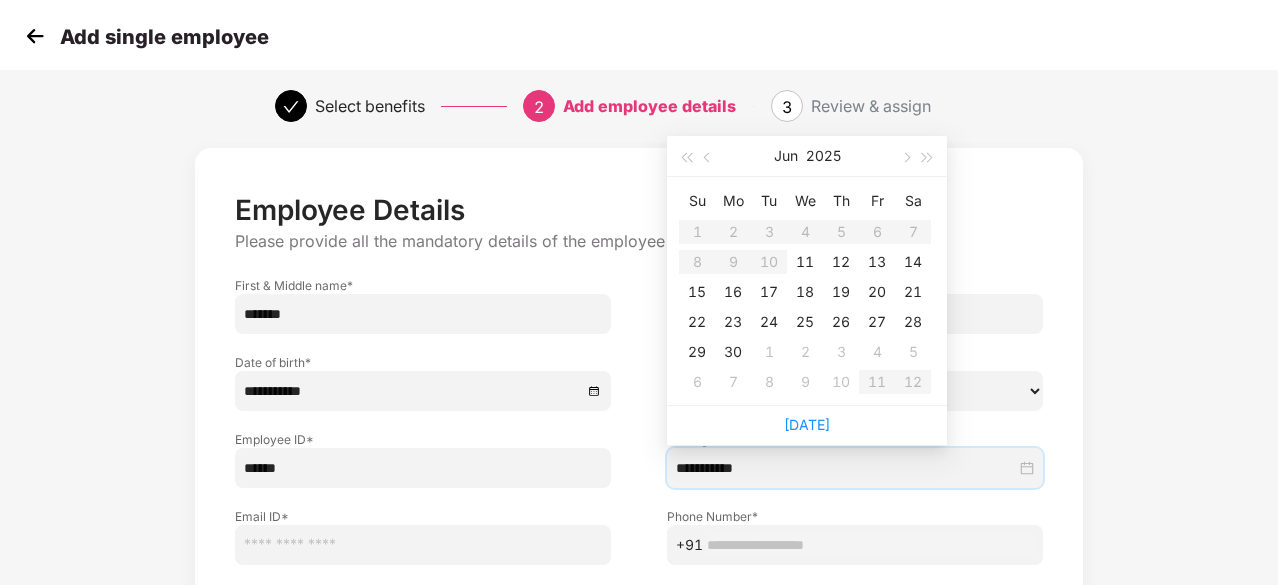 type on "**********" 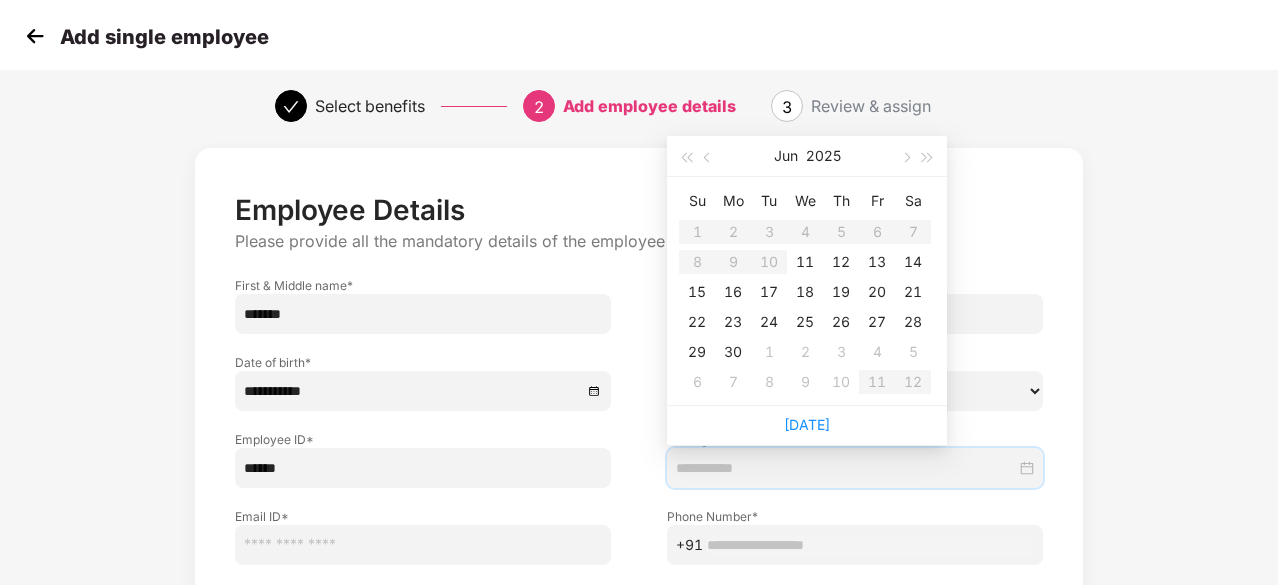 click at bounding box center (846, 468) 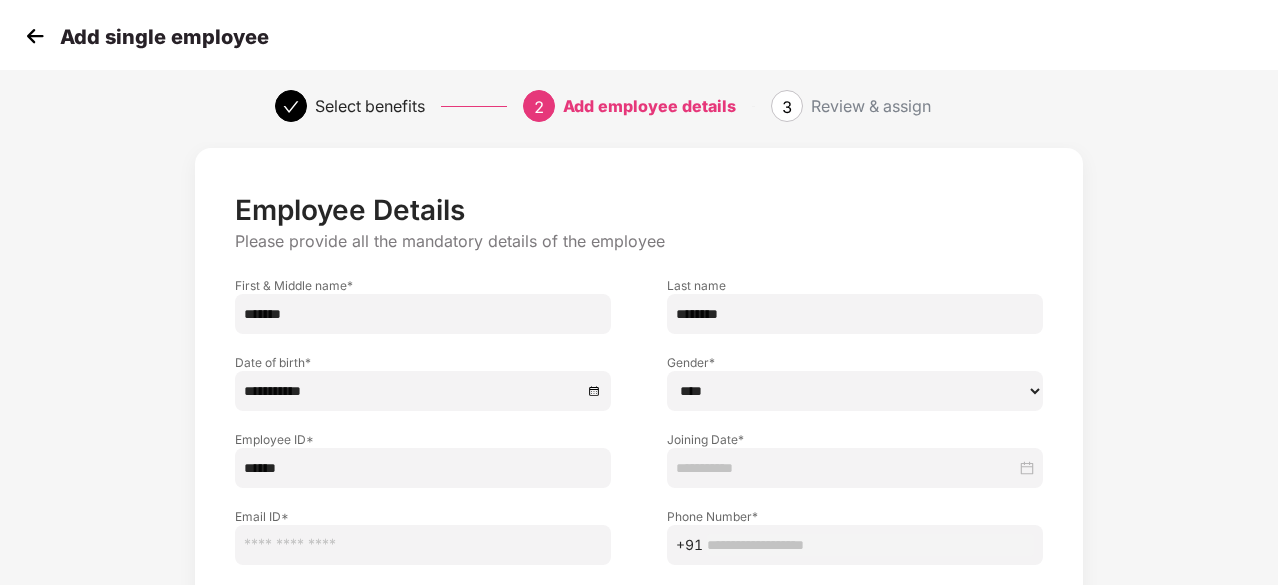 click on "******" at bounding box center [423, 468] 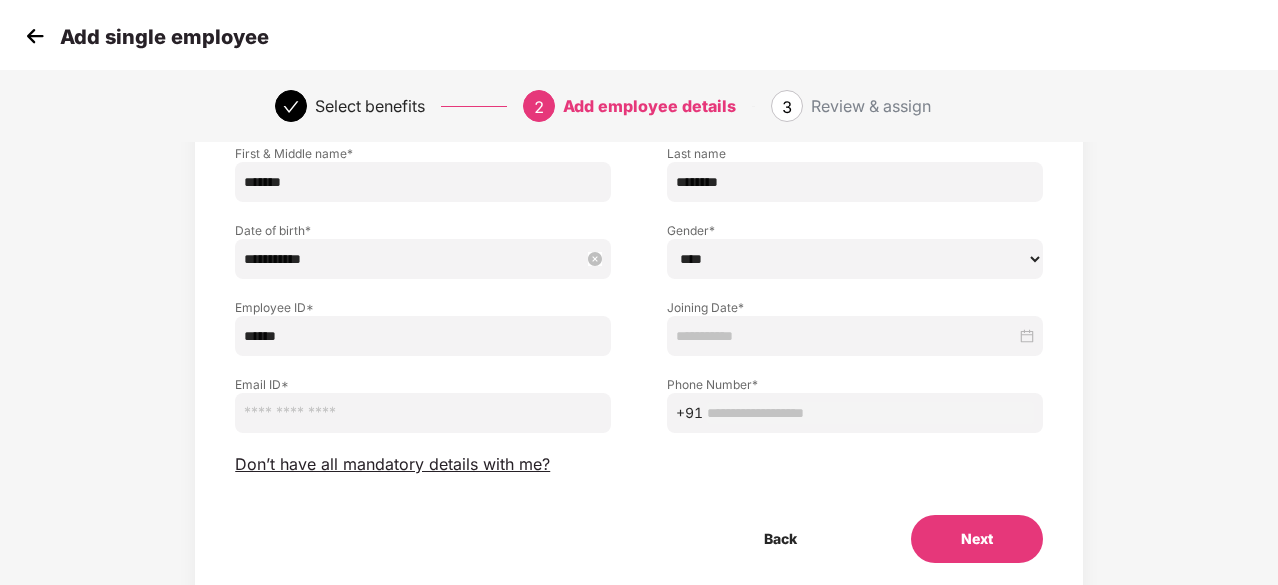 scroll, scrollTop: 216, scrollLeft: 0, axis: vertical 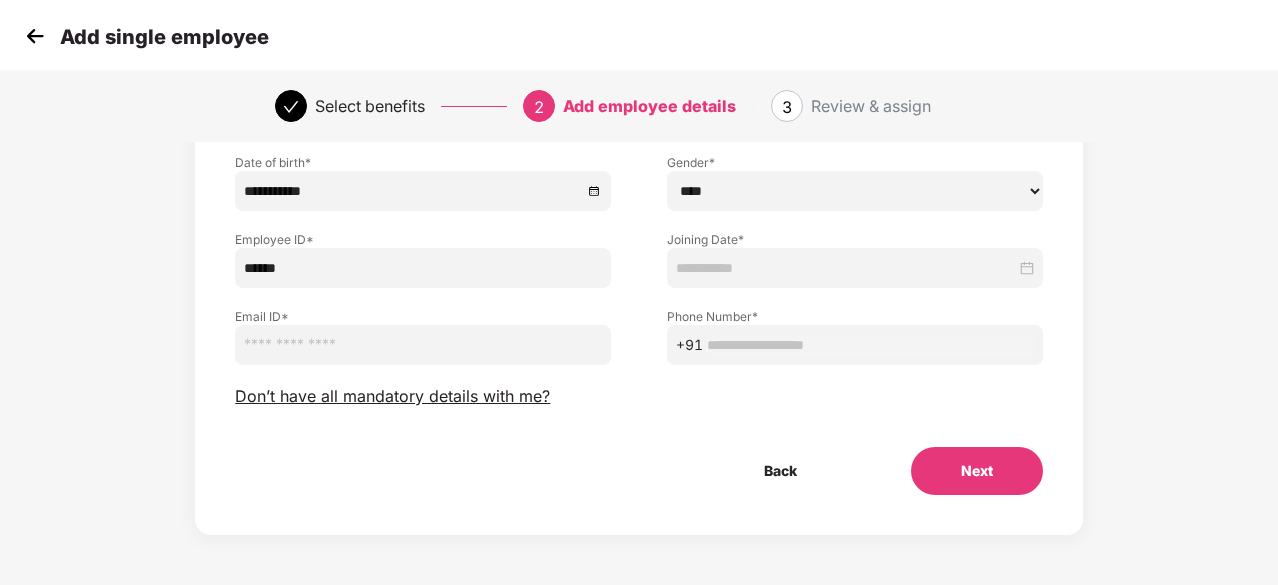 click at bounding box center [35, 36] 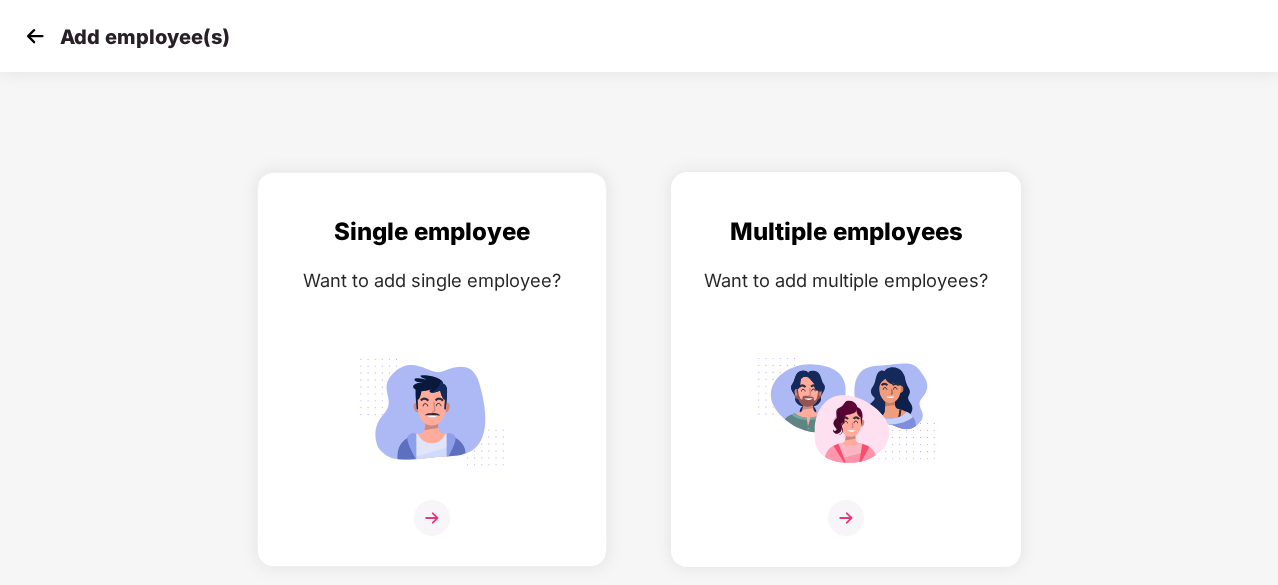 click at bounding box center (846, 518) 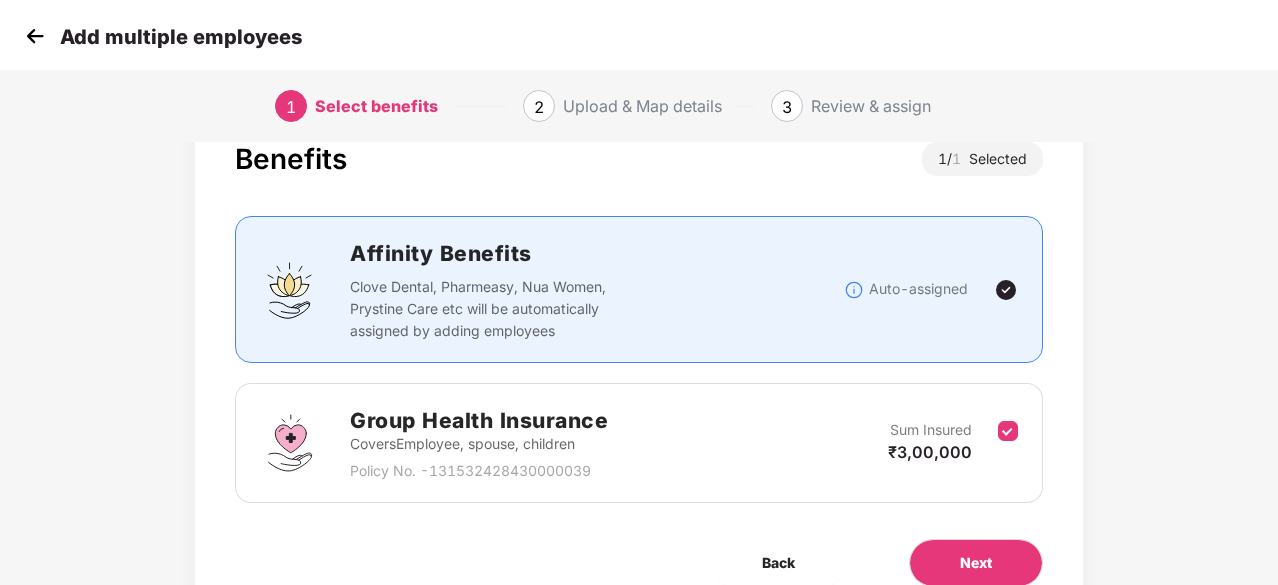 scroll, scrollTop: 152, scrollLeft: 0, axis: vertical 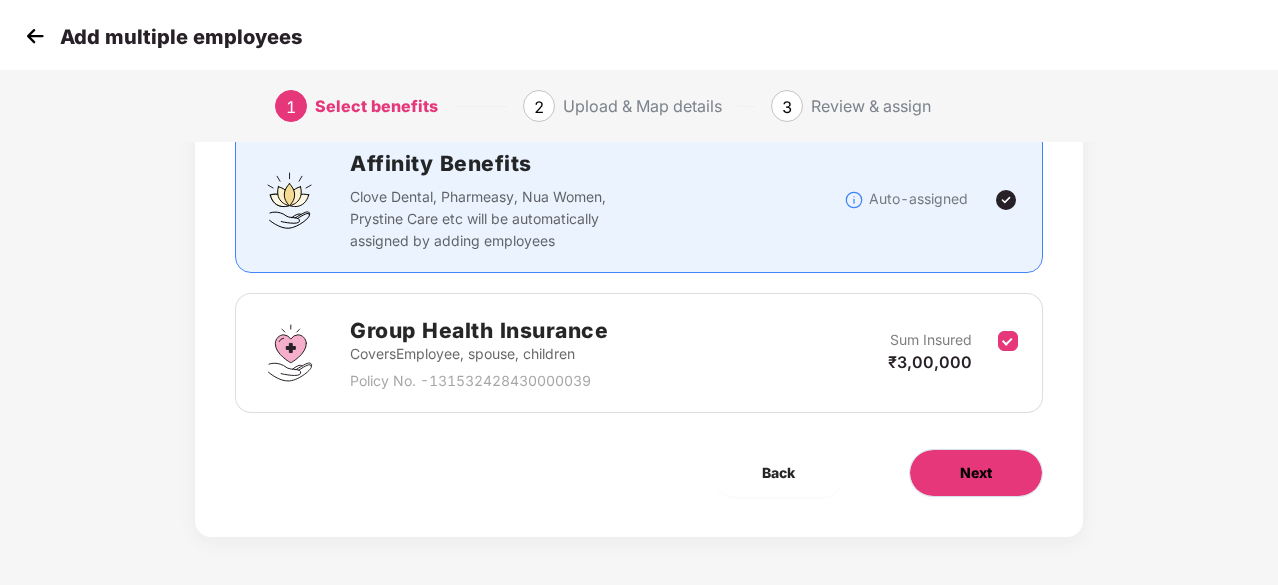 click on "Next" at bounding box center (976, 473) 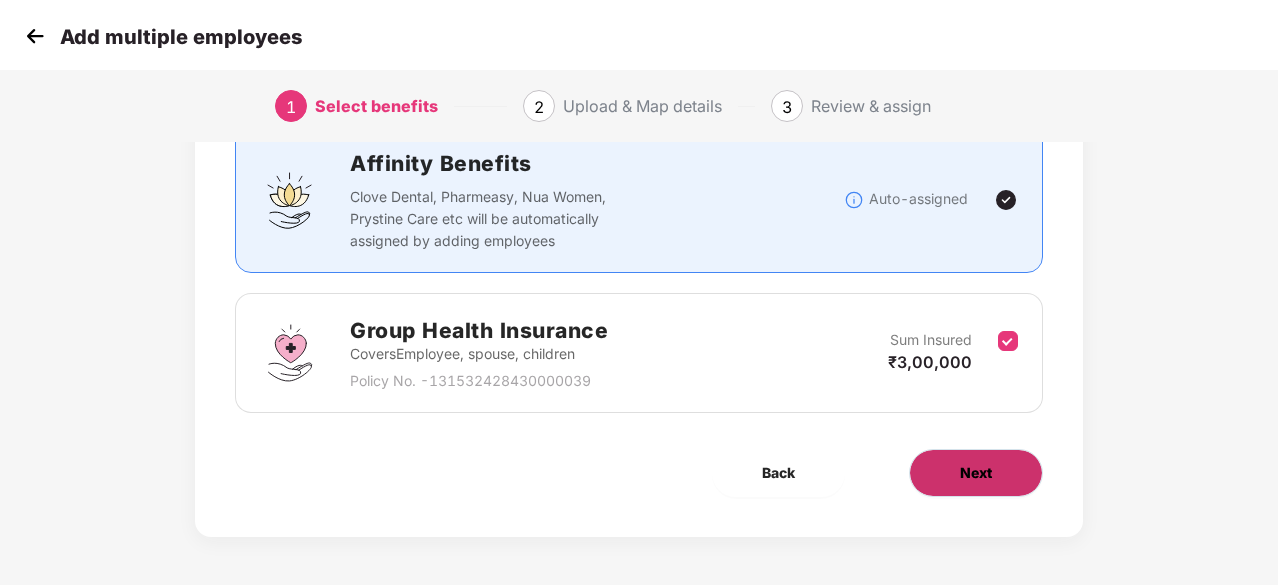 scroll, scrollTop: 0, scrollLeft: 0, axis: both 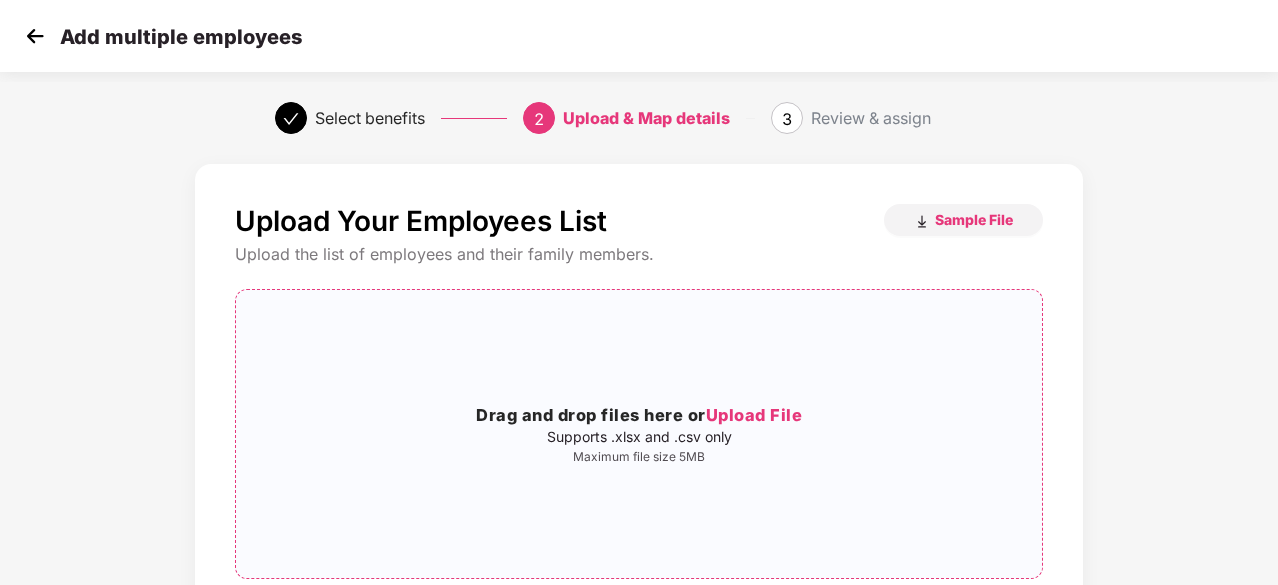 click on "Upload File" at bounding box center [754, 415] 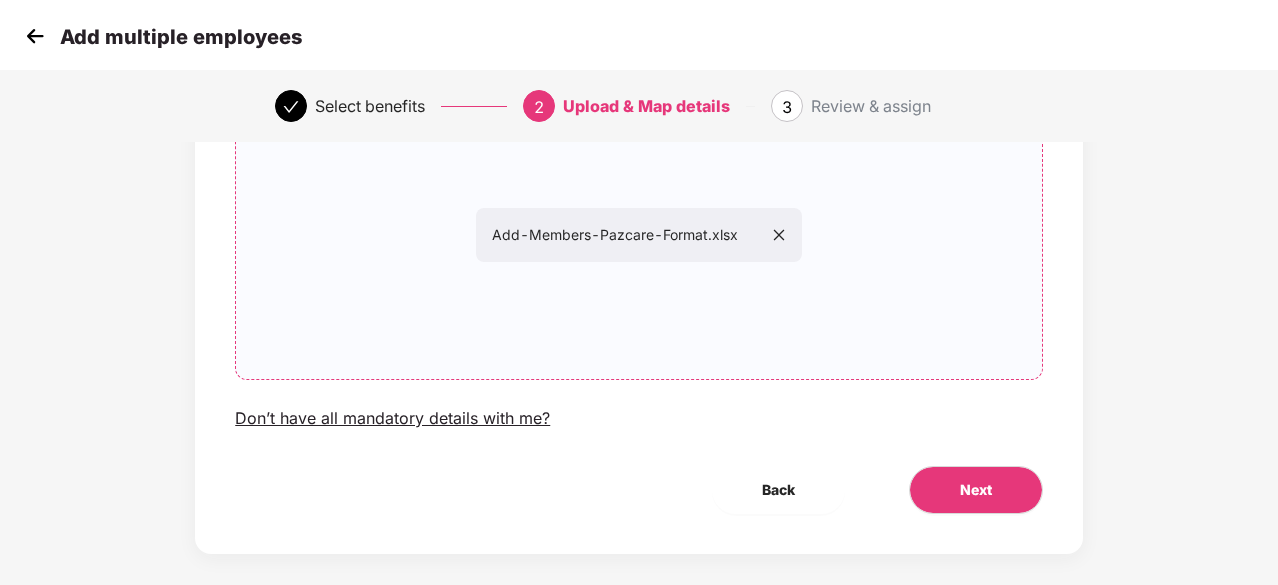 scroll, scrollTop: 200, scrollLeft: 0, axis: vertical 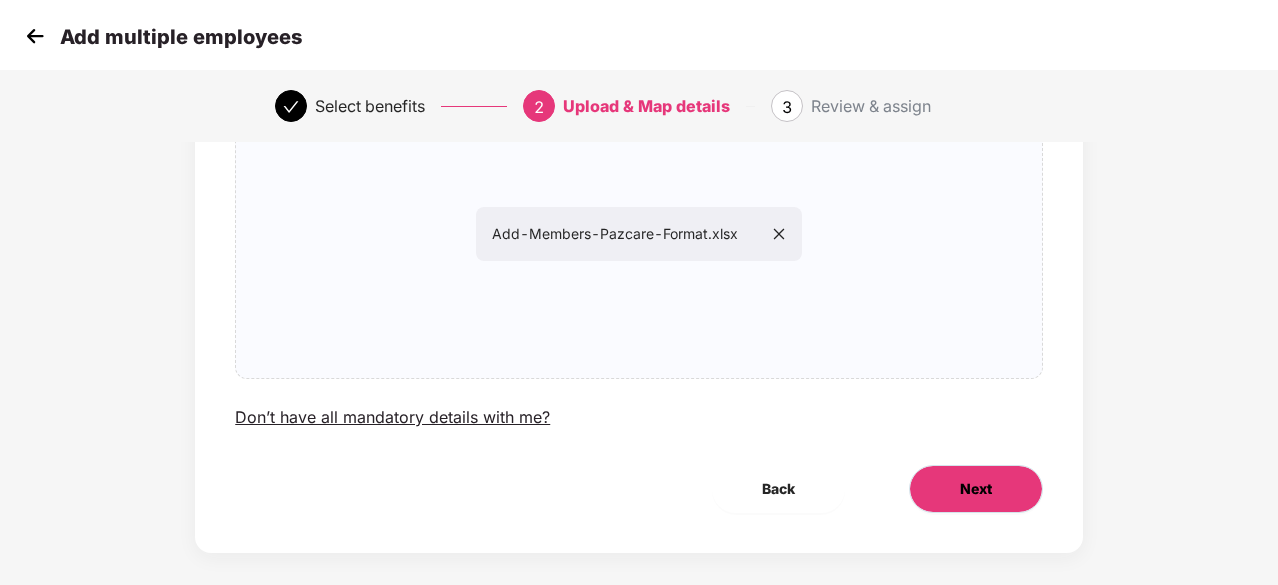 click on "Next" at bounding box center [976, 489] 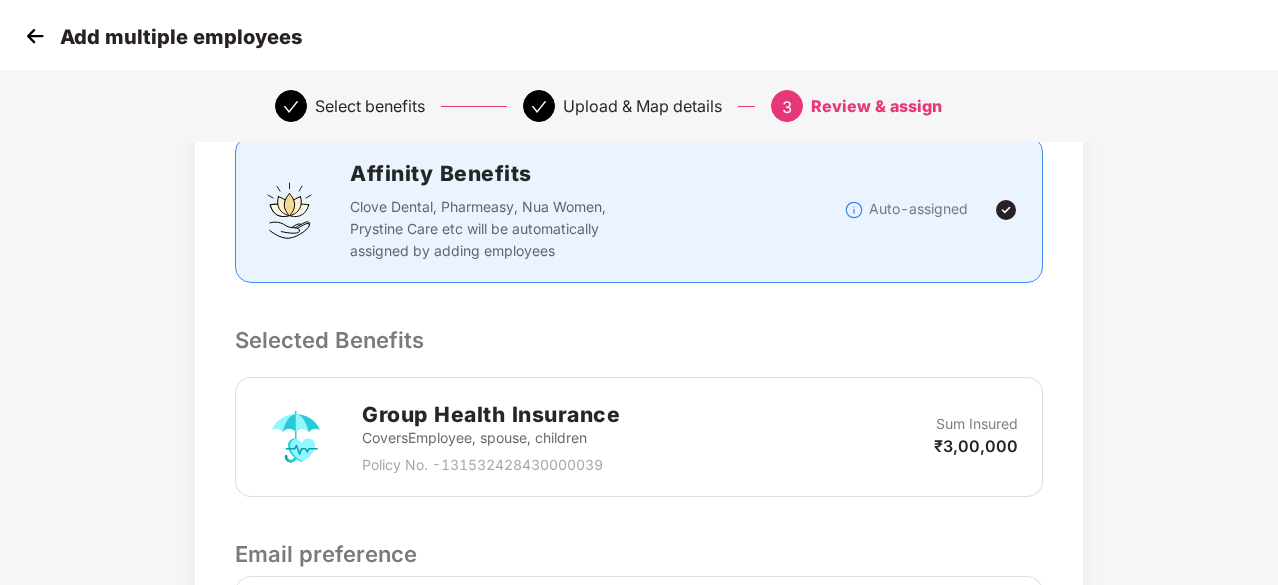 scroll, scrollTop: 500, scrollLeft: 0, axis: vertical 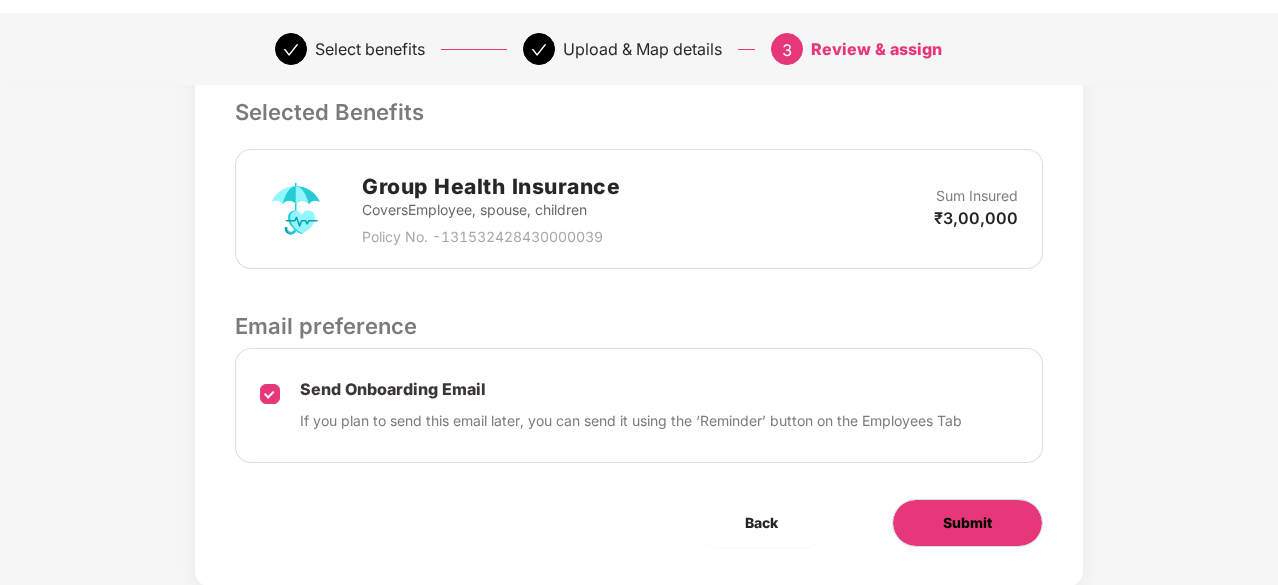 click on "Submit" at bounding box center [967, 523] 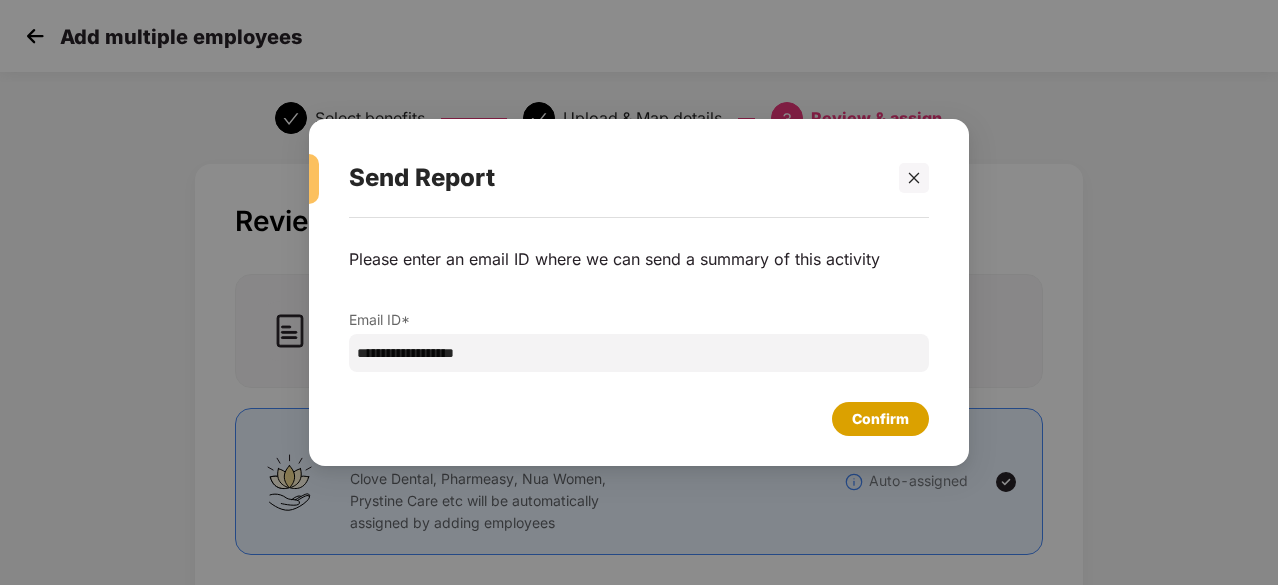 click on "Confirm" at bounding box center [880, 419] 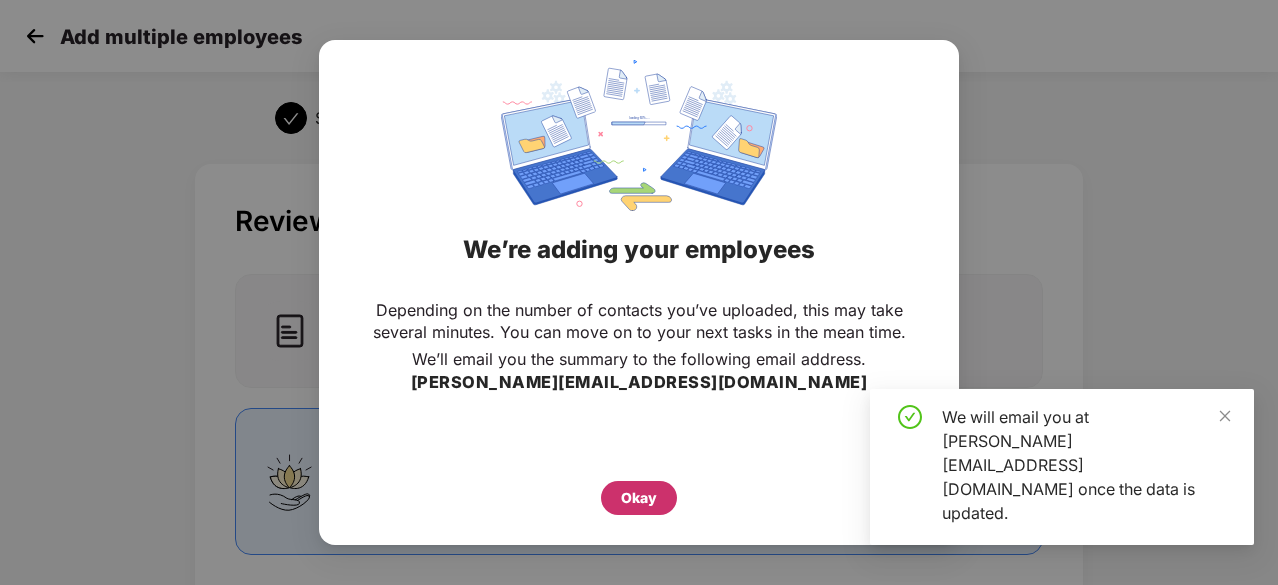 click on "Okay" at bounding box center (639, 498) 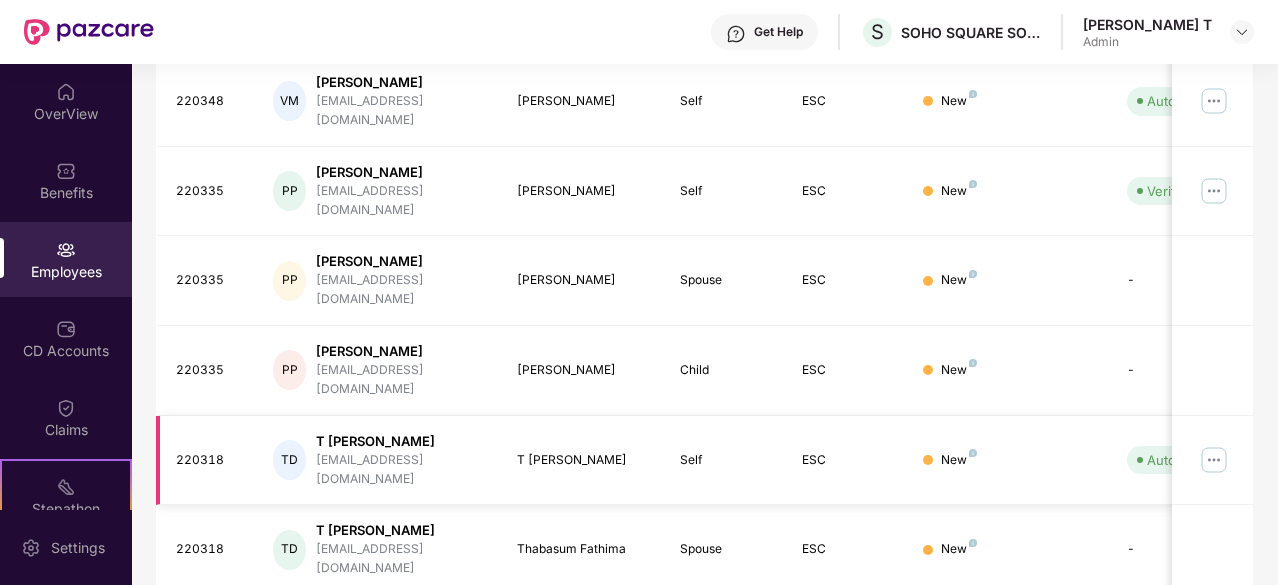 scroll, scrollTop: 0, scrollLeft: 0, axis: both 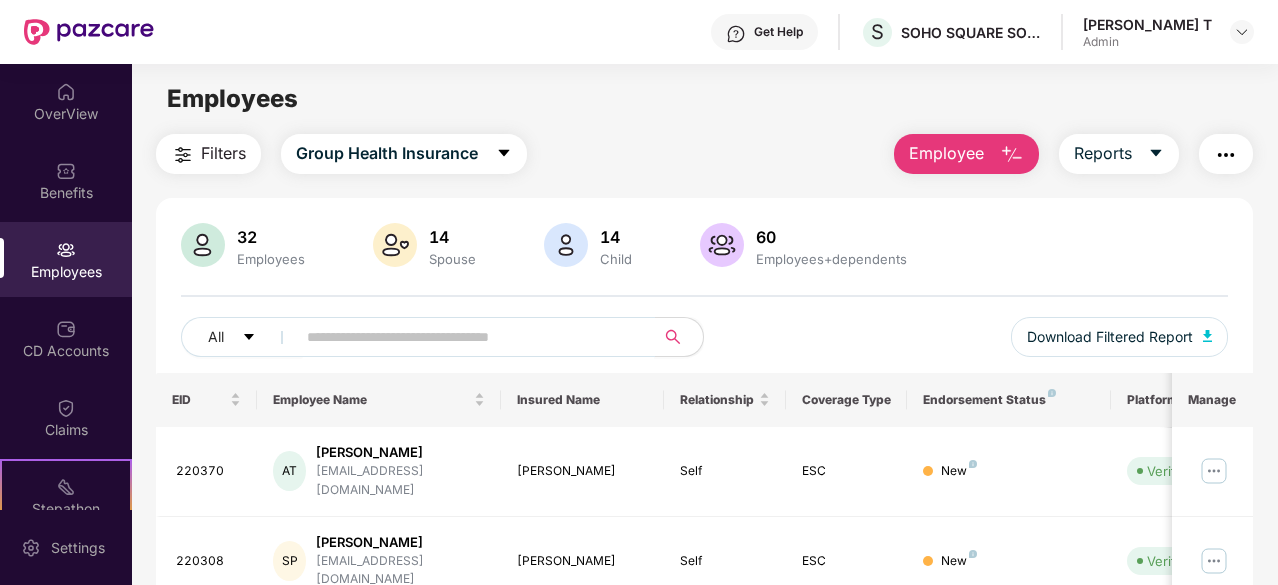 click at bounding box center (469, 337) 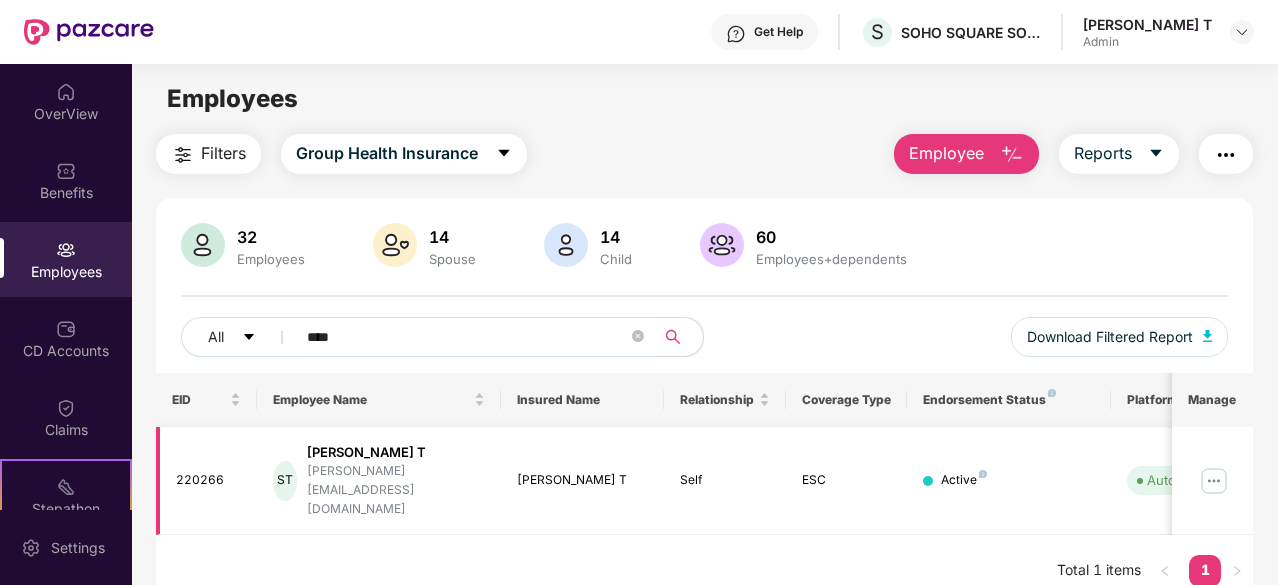 type on "****" 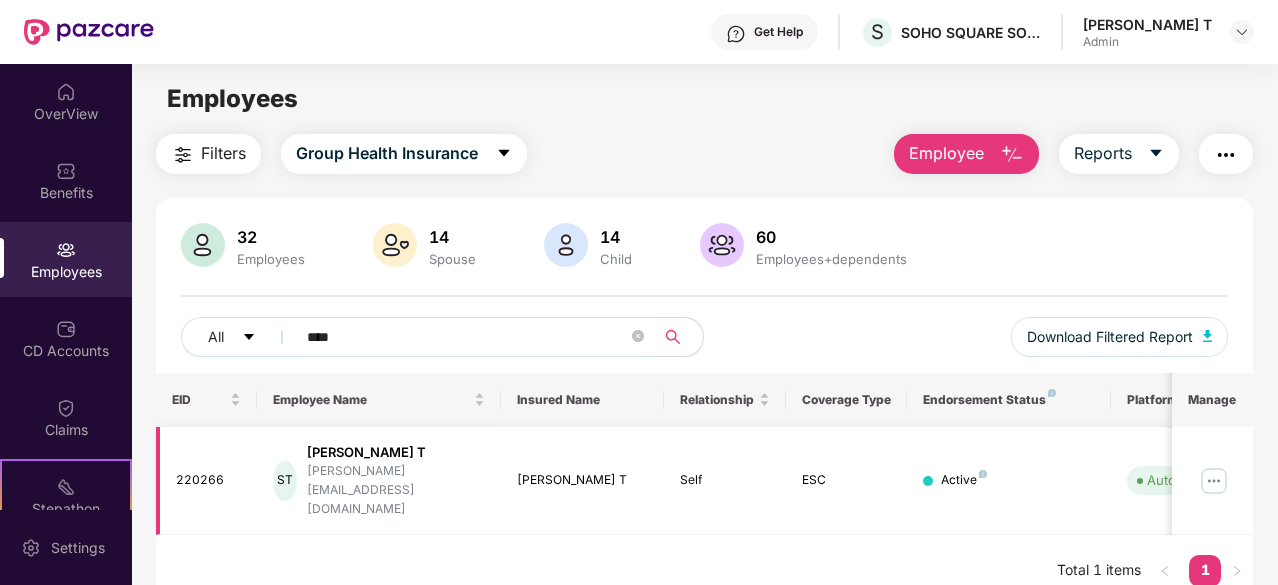 click on "[PERSON_NAME] T" at bounding box center [396, 452] 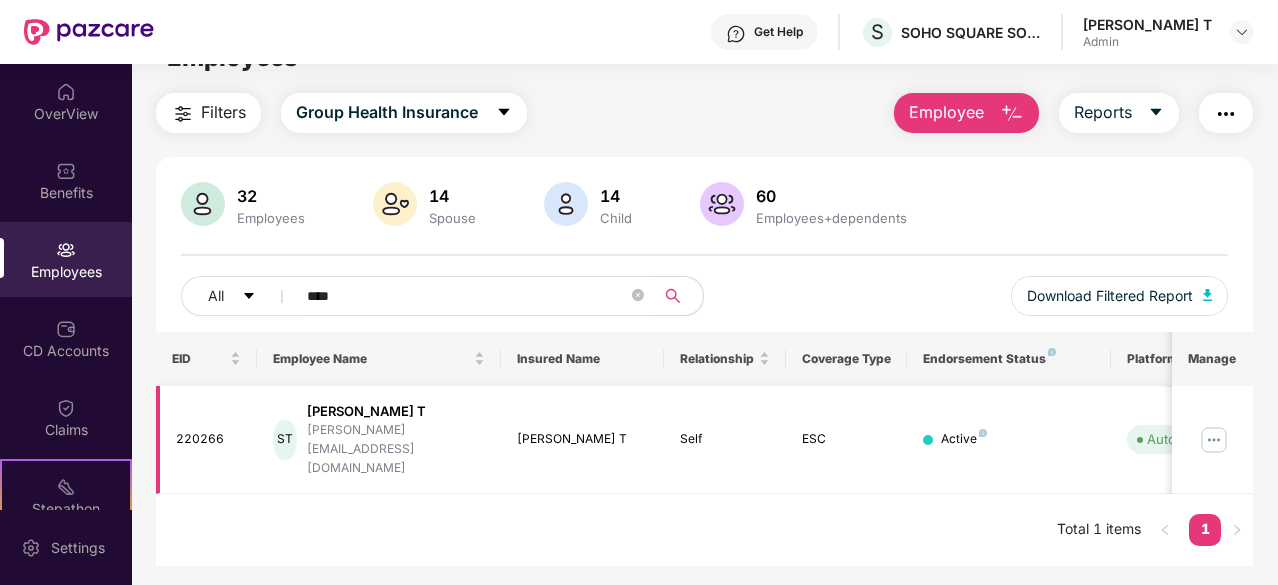 scroll, scrollTop: 64, scrollLeft: 0, axis: vertical 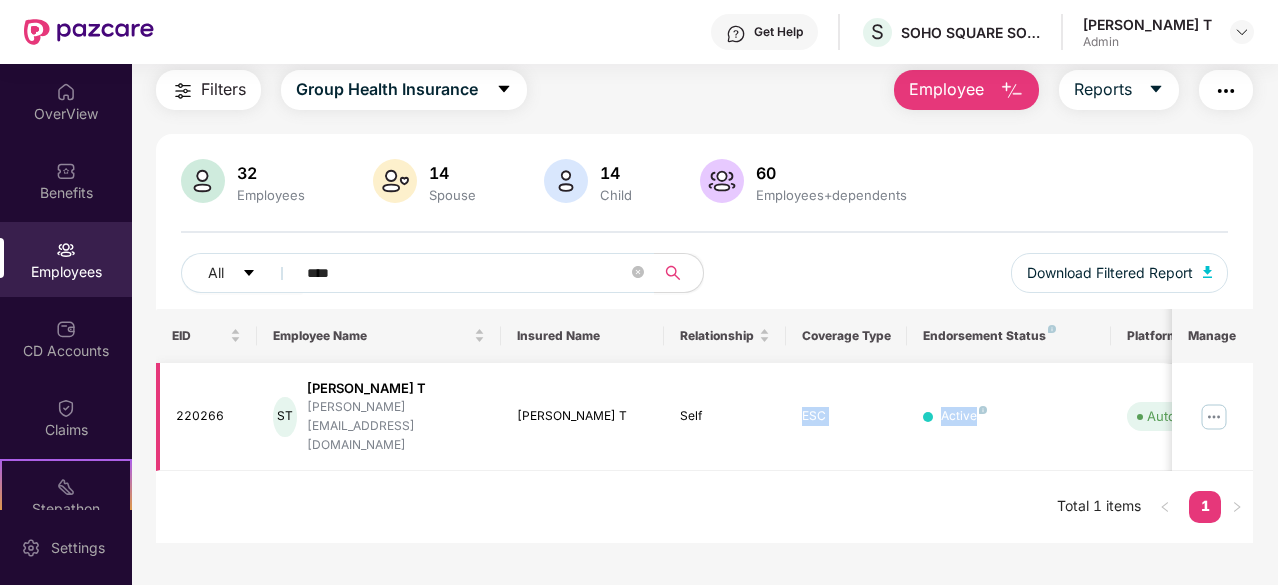 drag, startPoint x: 1052, startPoint y: 422, endPoint x: 792, endPoint y: 425, distance: 260.0173 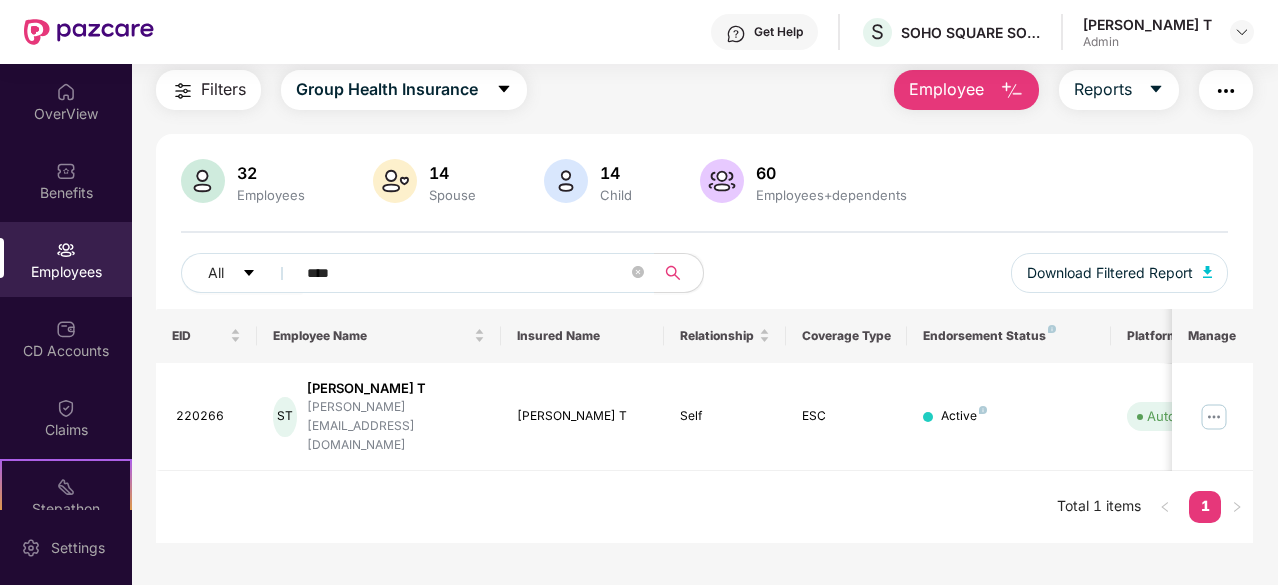 click on "EID Employee Name Insured Name Relationship Coverage Type Endorsement Status Platform Status Joining Date Manage                   220266 ST Suvitha T   suvitha@sohosqs.com Suvitha T Self ESC Active Auto Verified 15 Sept 2022 Total 1 items 1" at bounding box center [704, 426] 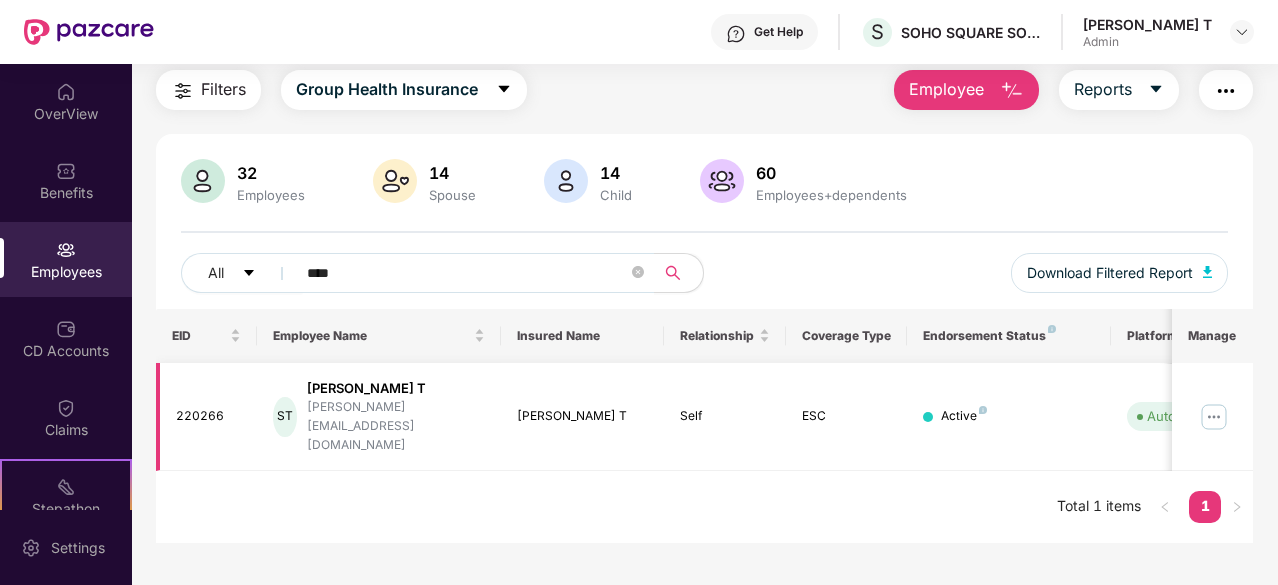 click at bounding box center [1214, 417] 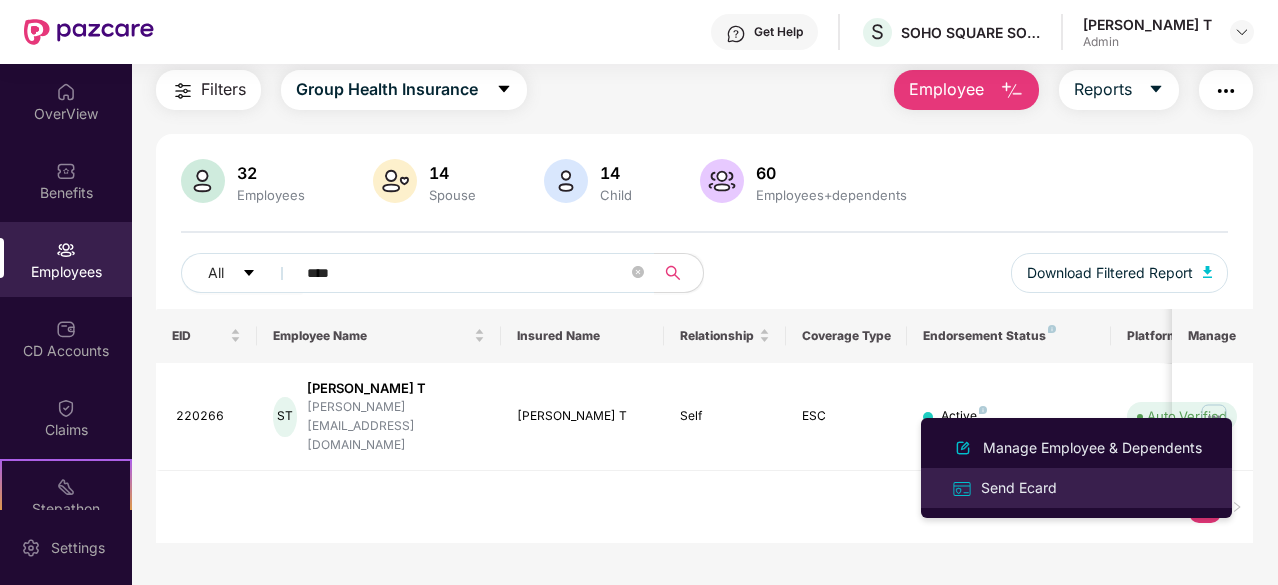 click on "Send Ecard" at bounding box center [1019, 488] 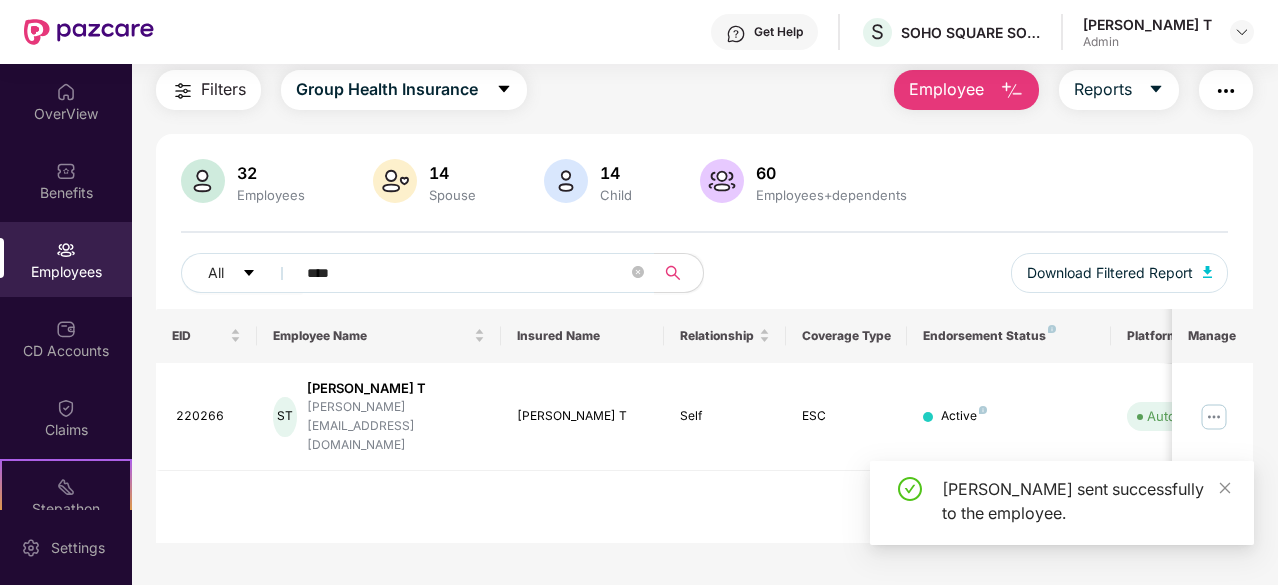 click on "EID Employee Name Insured Name Relationship Coverage Type Endorsement Status Platform Status Joining Date Manage                   220266 ST Suvitha T   suvitha@sohosqs.com Suvitha T Self ESC Active Auto Verified 15 Sept 2022 Total 1 items 1" at bounding box center [704, 426] 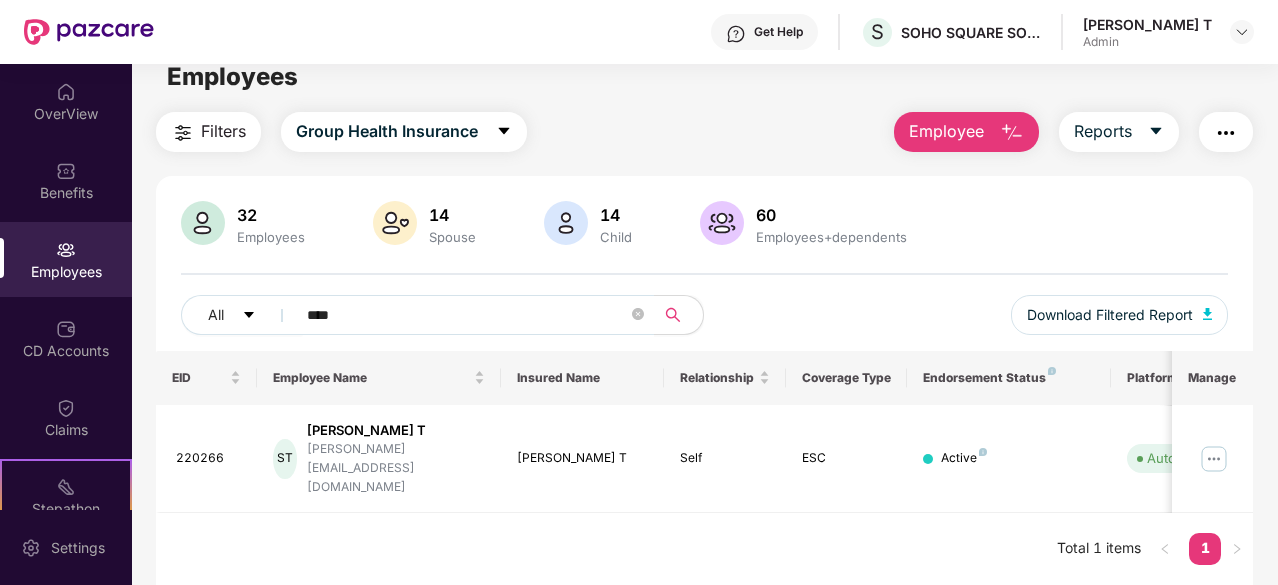 scroll, scrollTop: 0, scrollLeft: 0, axis: both 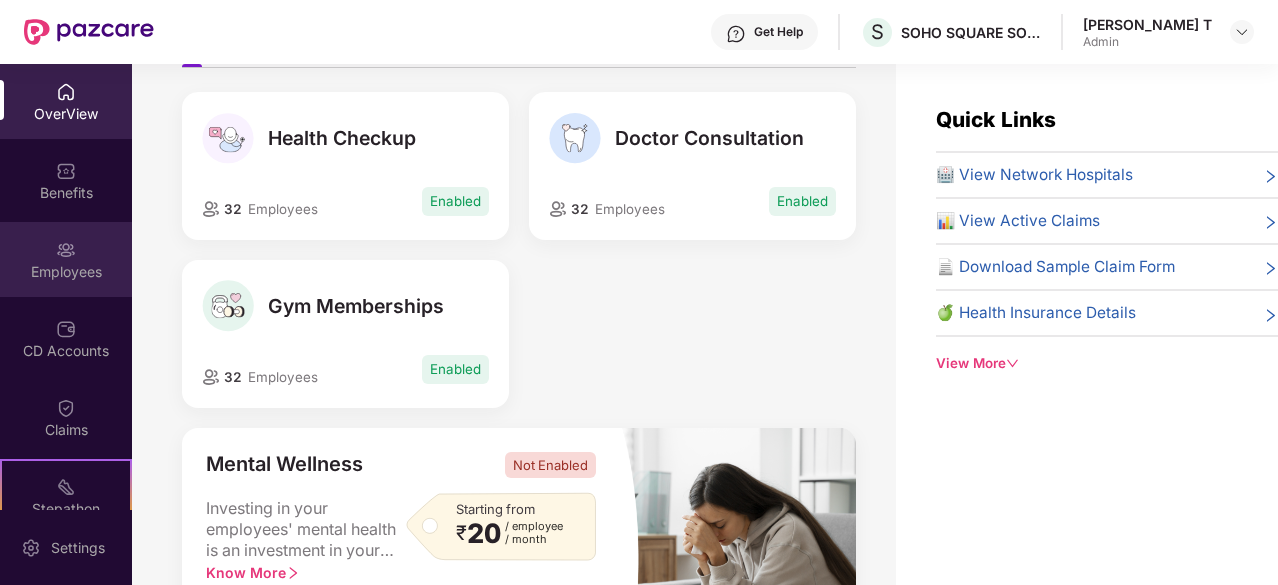 click on "Employees" at bounding box center (66, 259) 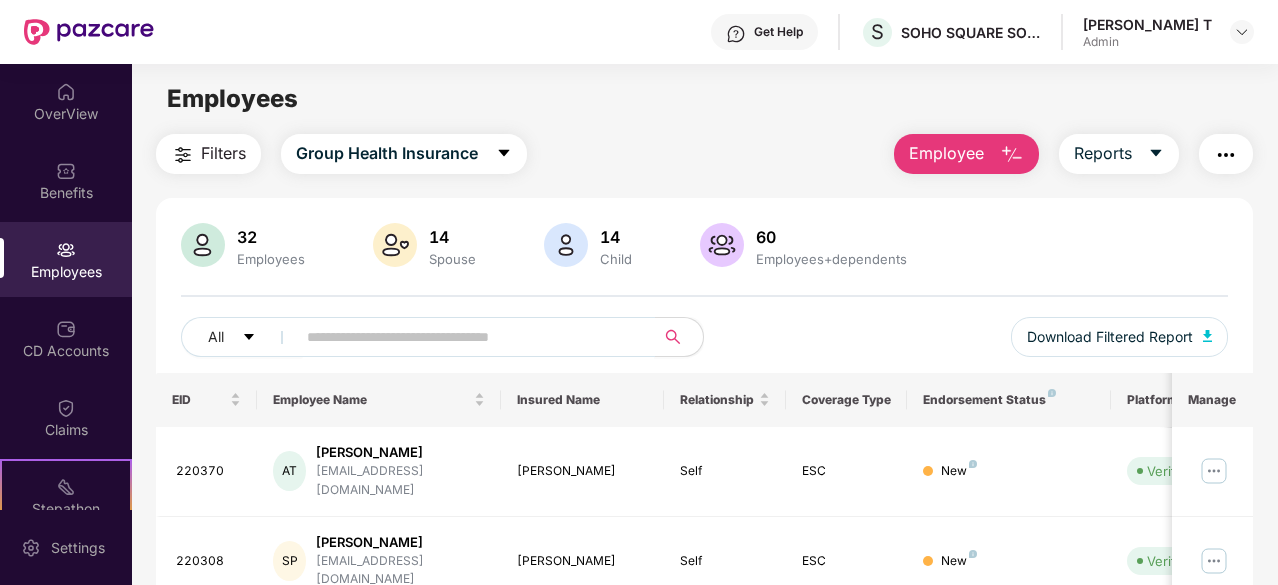 click at bounding box center [467, 337] 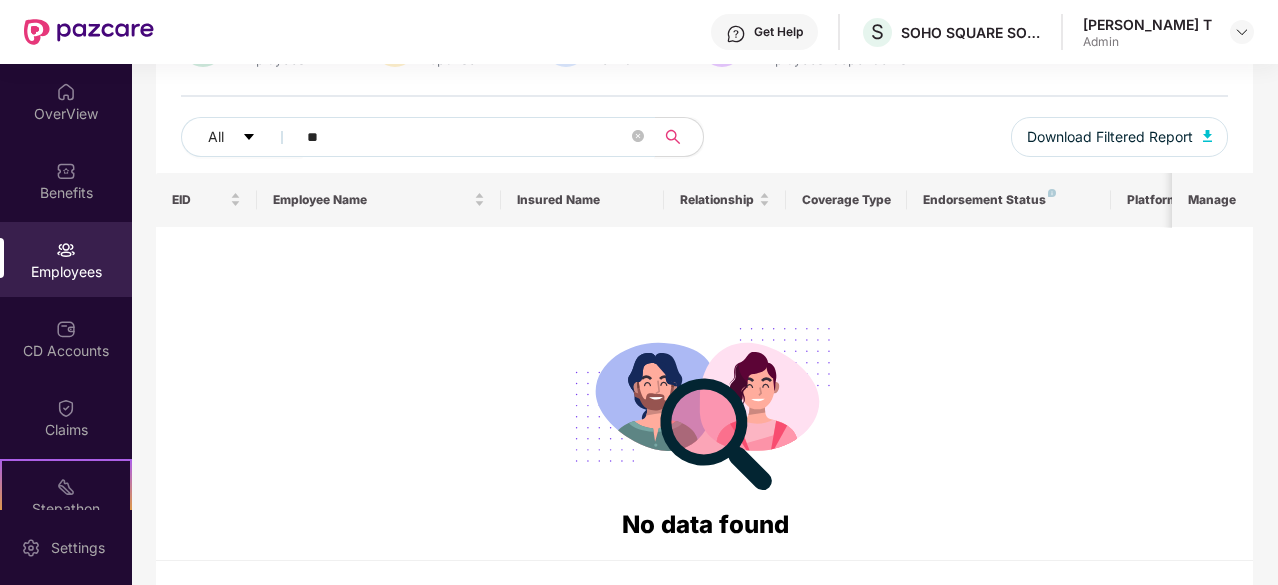 scroll, scrollTop: 100, scrollLeft: 0, axis: vertical 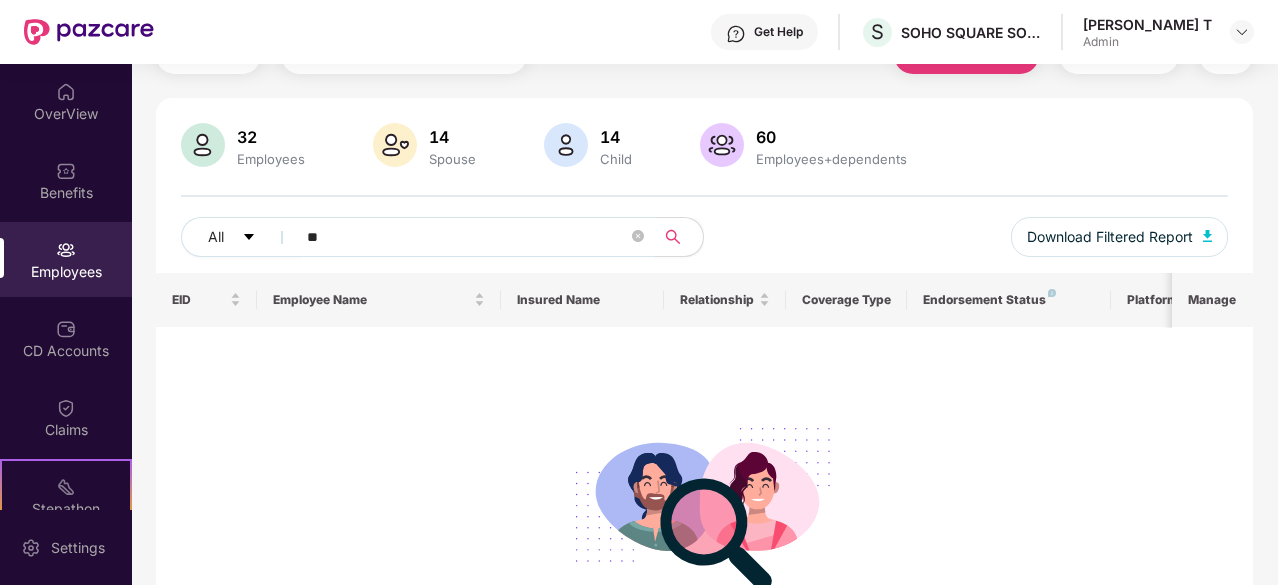 type on "*" 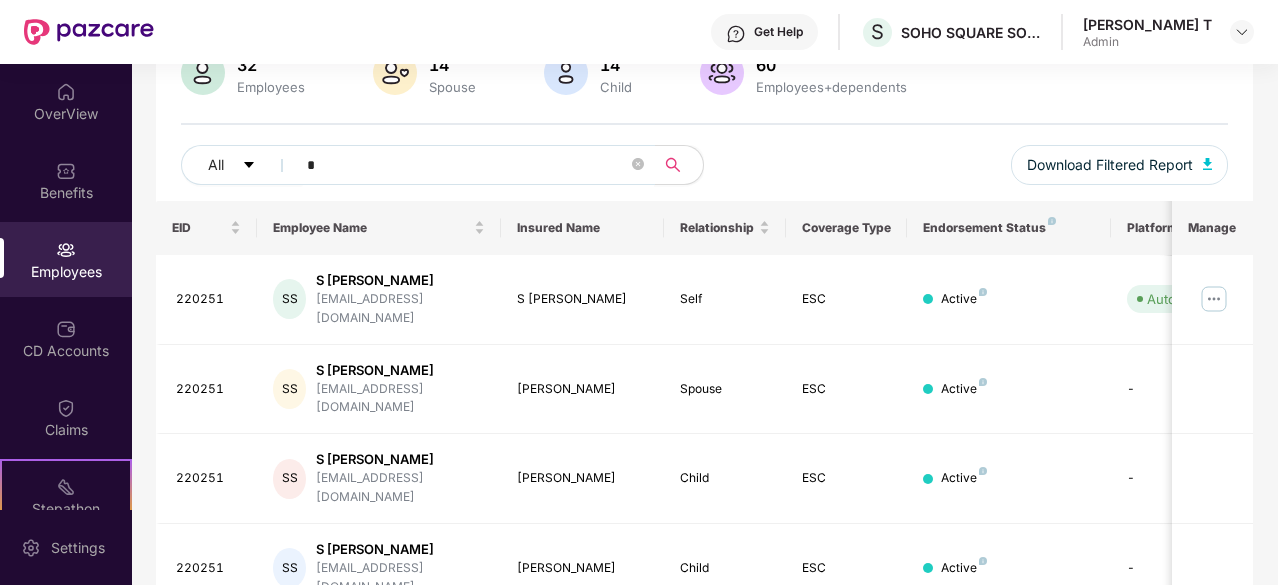 scroll, scrollTop: 203, scrollLeft: 0, axis: vertical 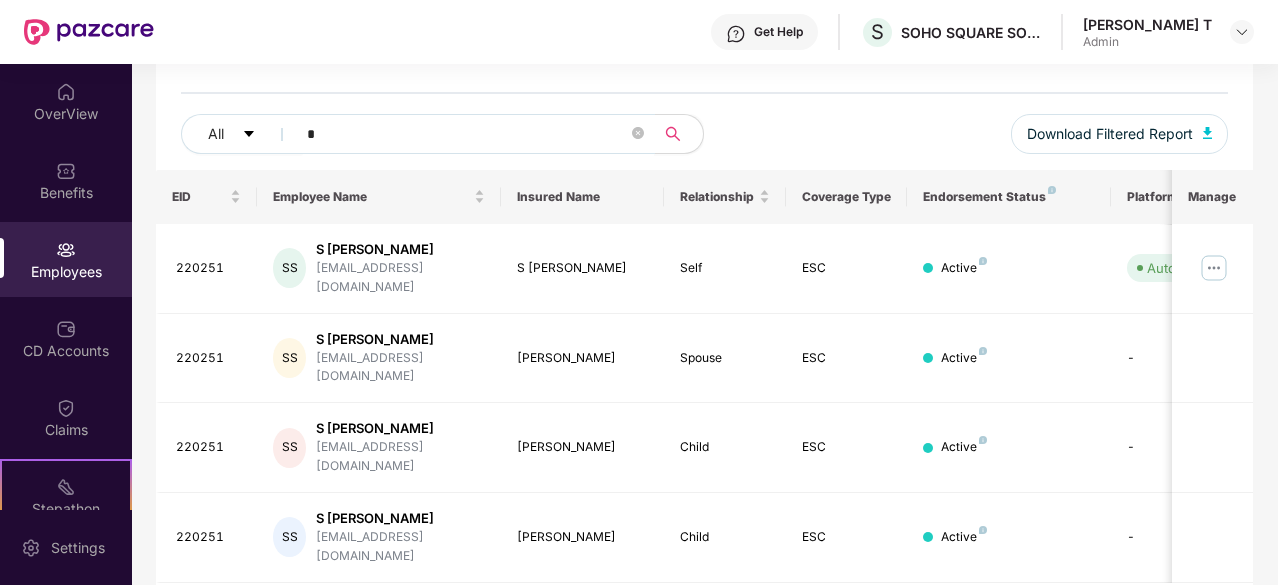 type 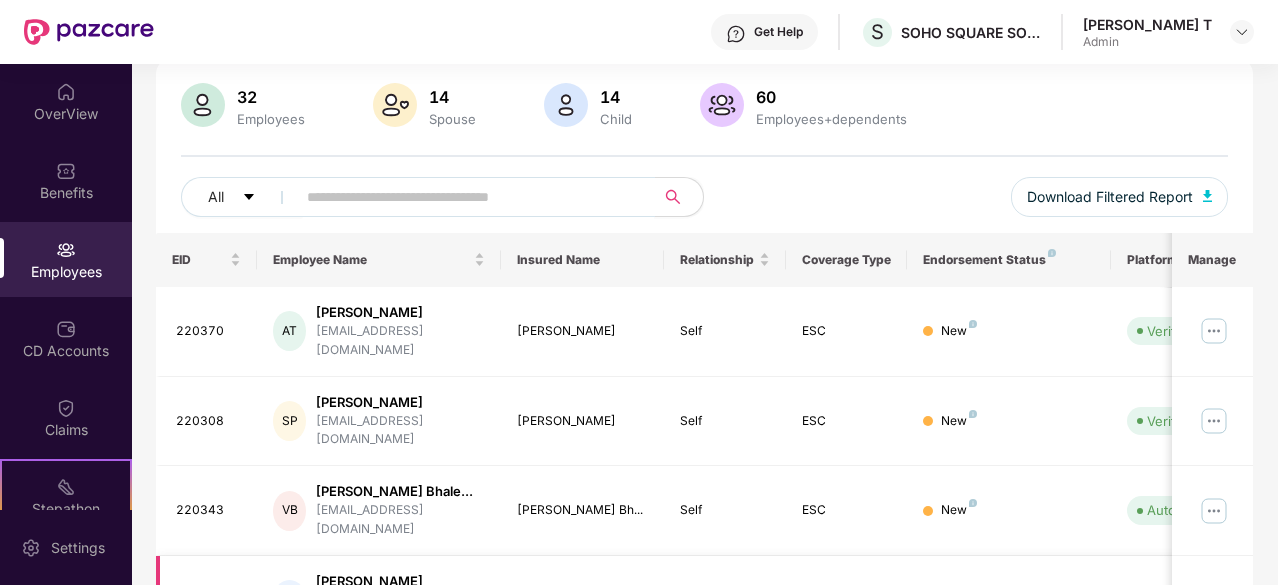 scroll, scrollTop: 139, scrollLeft: 0, axis: vertical 